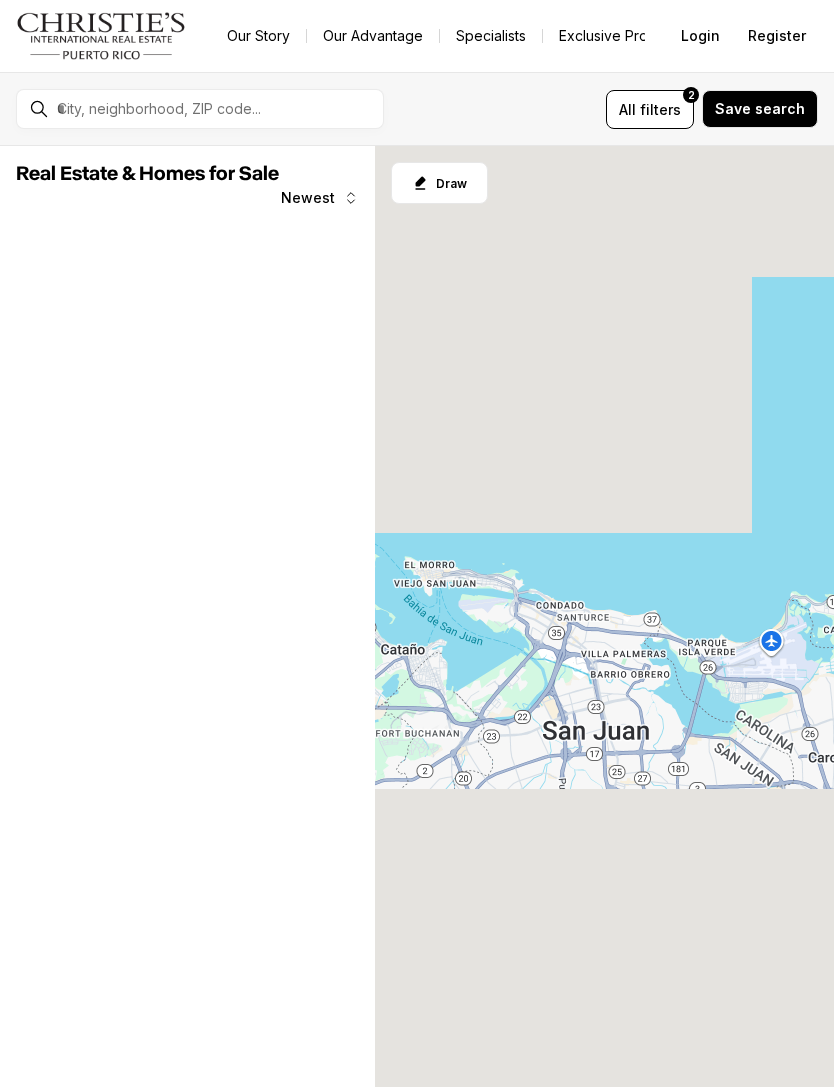 scroll, scrollTop: 0, scrollLeft: 0, axis: both 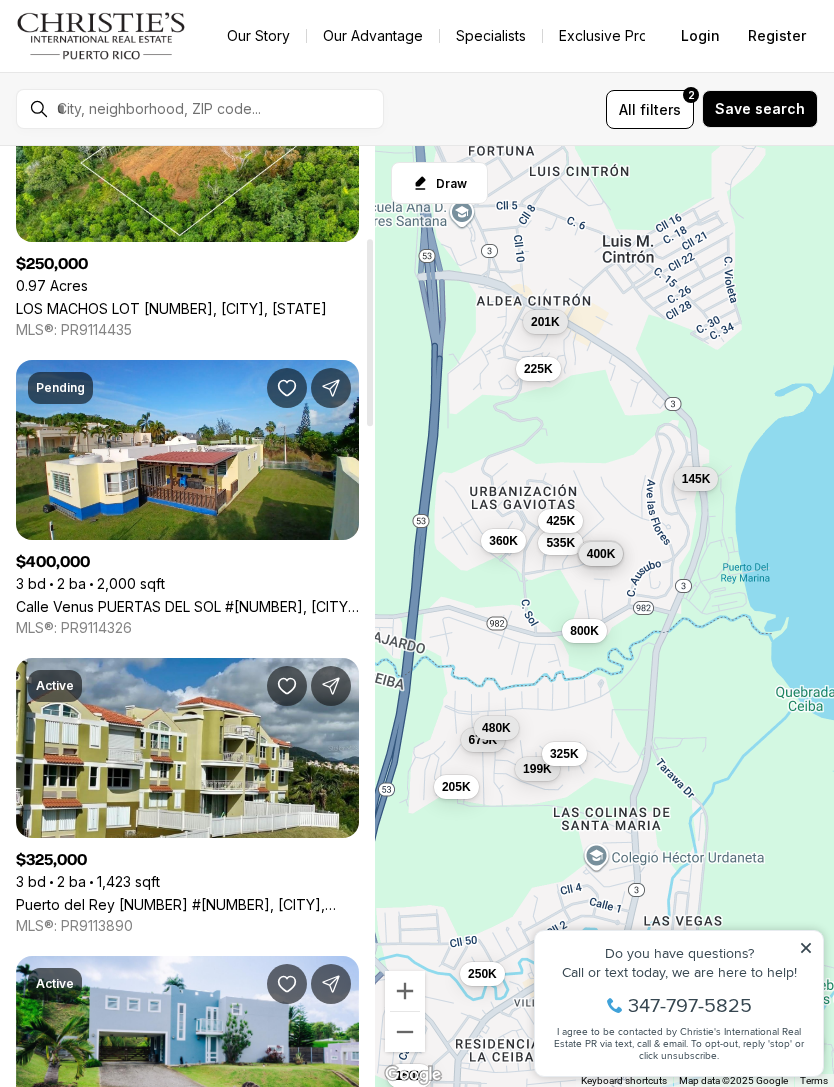 click on "Calle Venus PUERTAS DEL SOL #E2, FAJARDO PR, 00738" at bounding box center [187, 606] 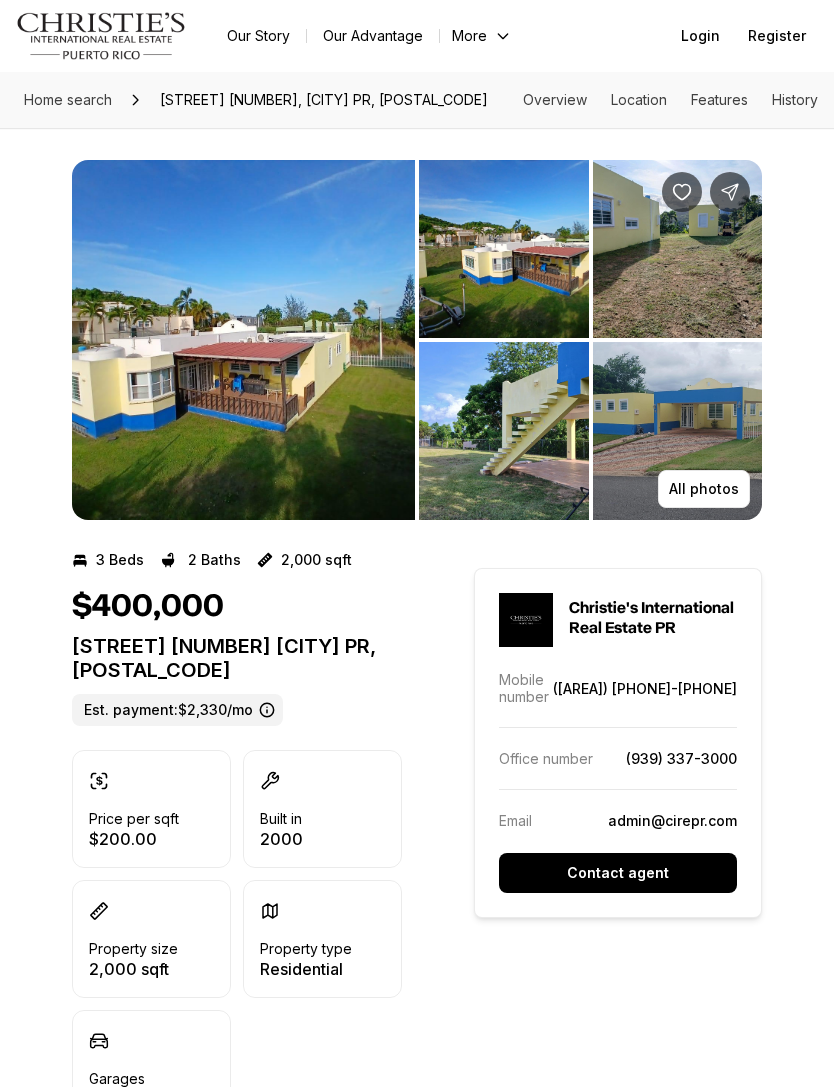 scroll, scrollTop: 0, scrollLeft: 0, axis: both 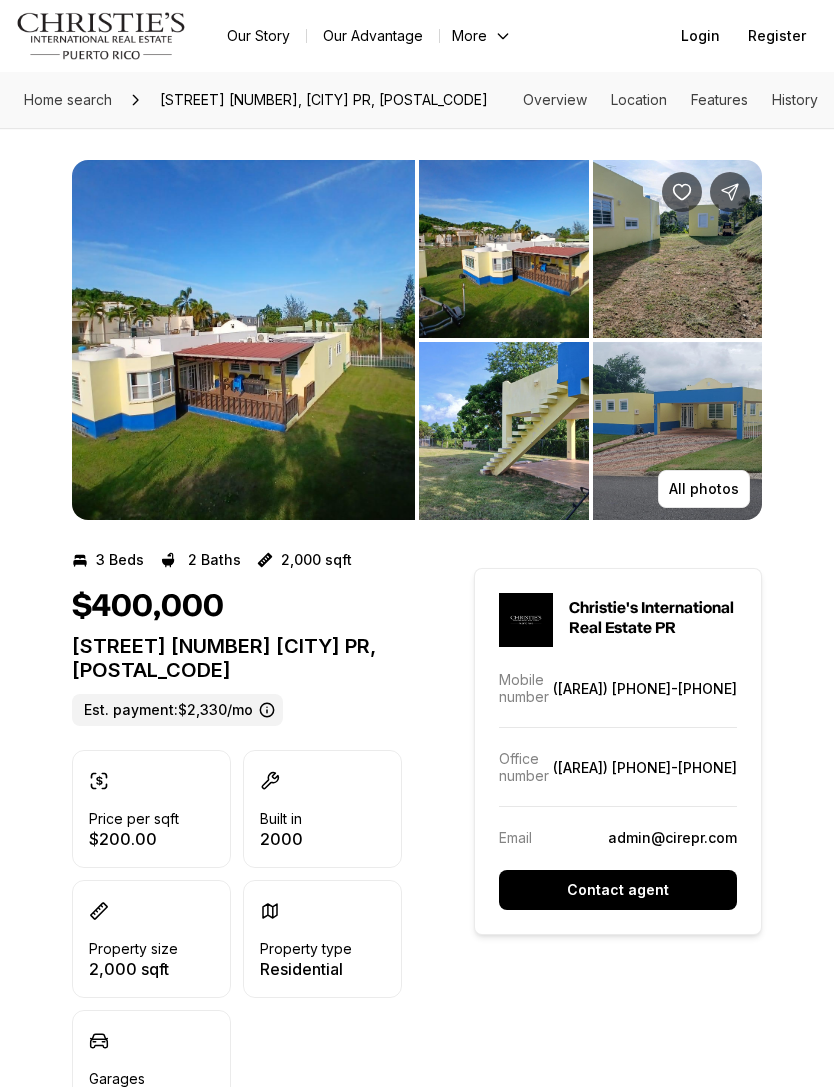 click at bounding box center (243, 340) 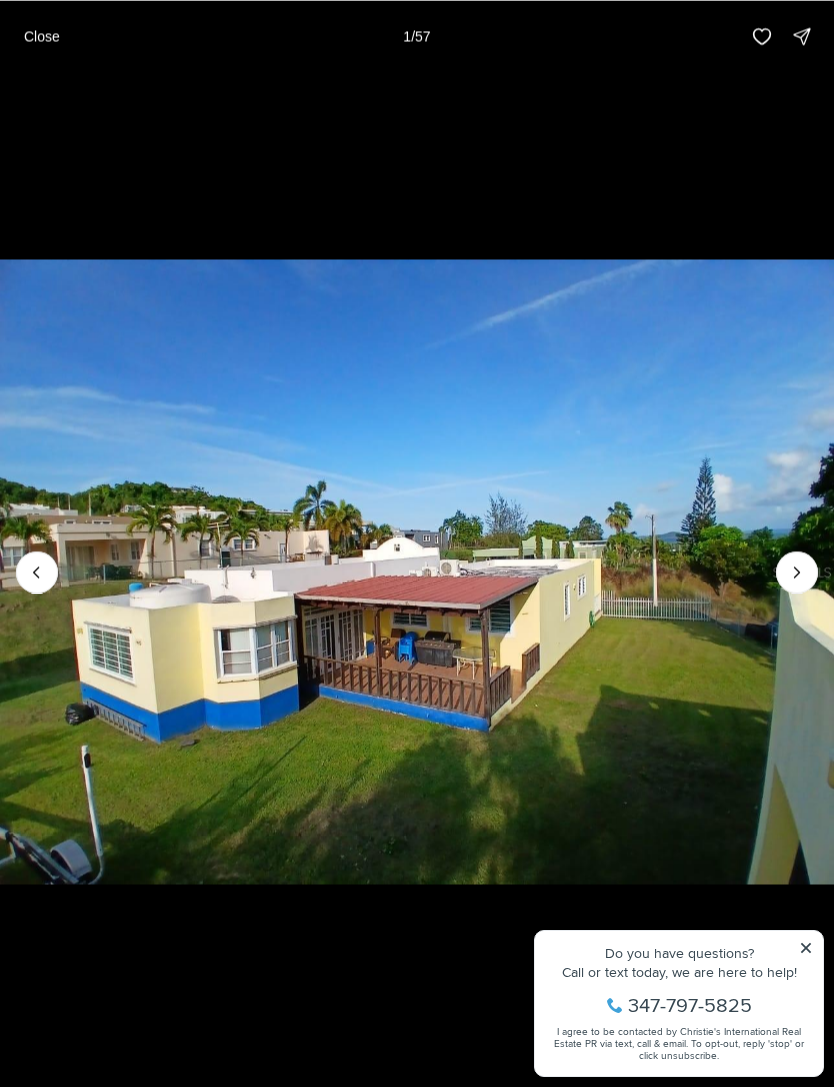 scroll, scrollTop: 0, scrollLeft: 0, axis: both 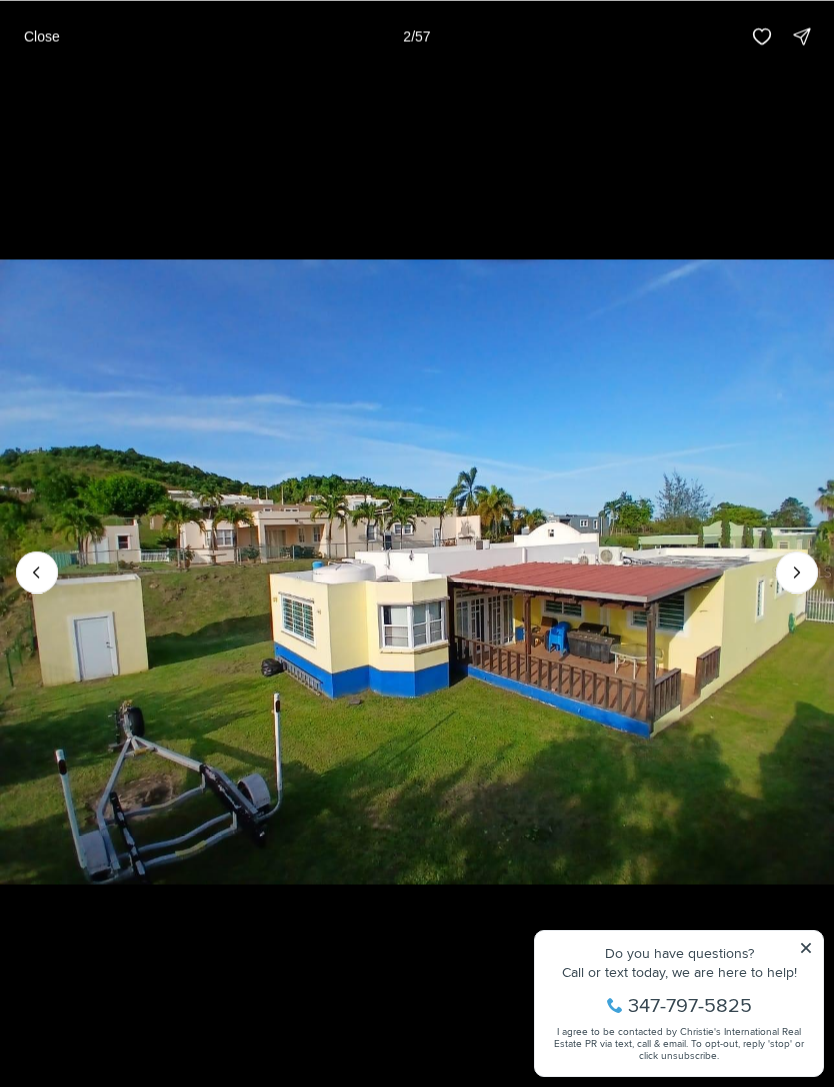 click at bounding box center (797, 572) 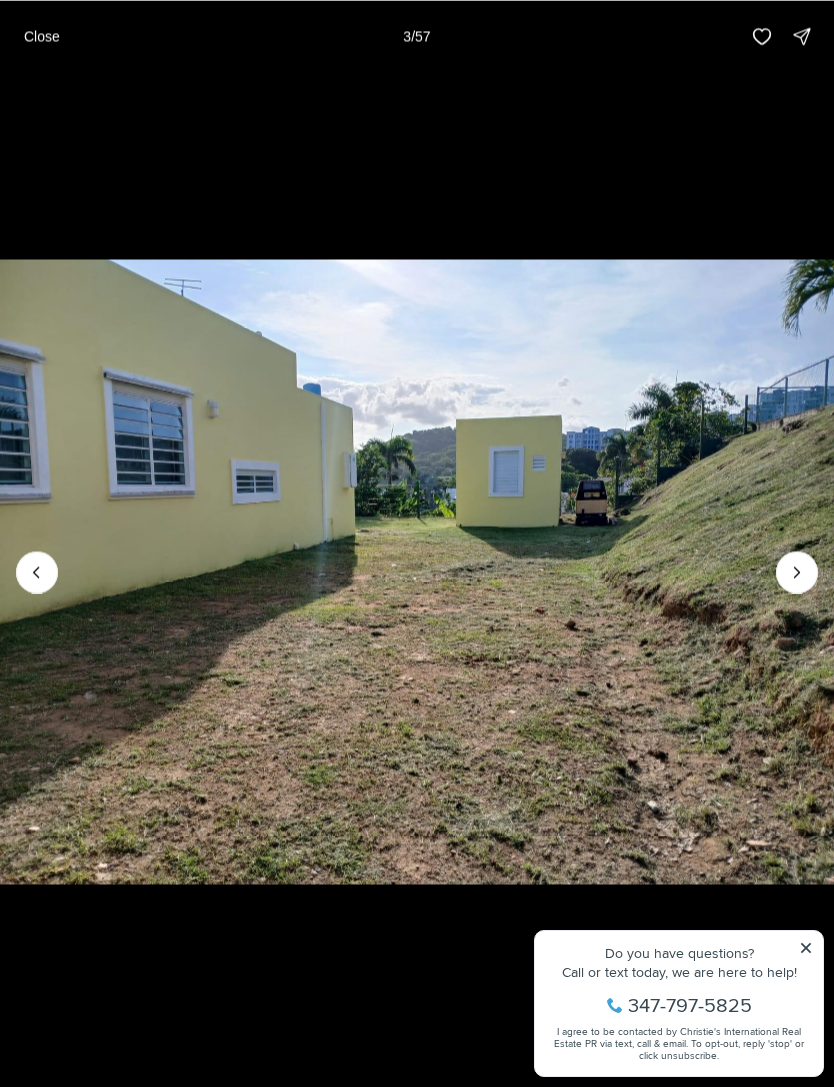 click at bounding box center (797, 572) 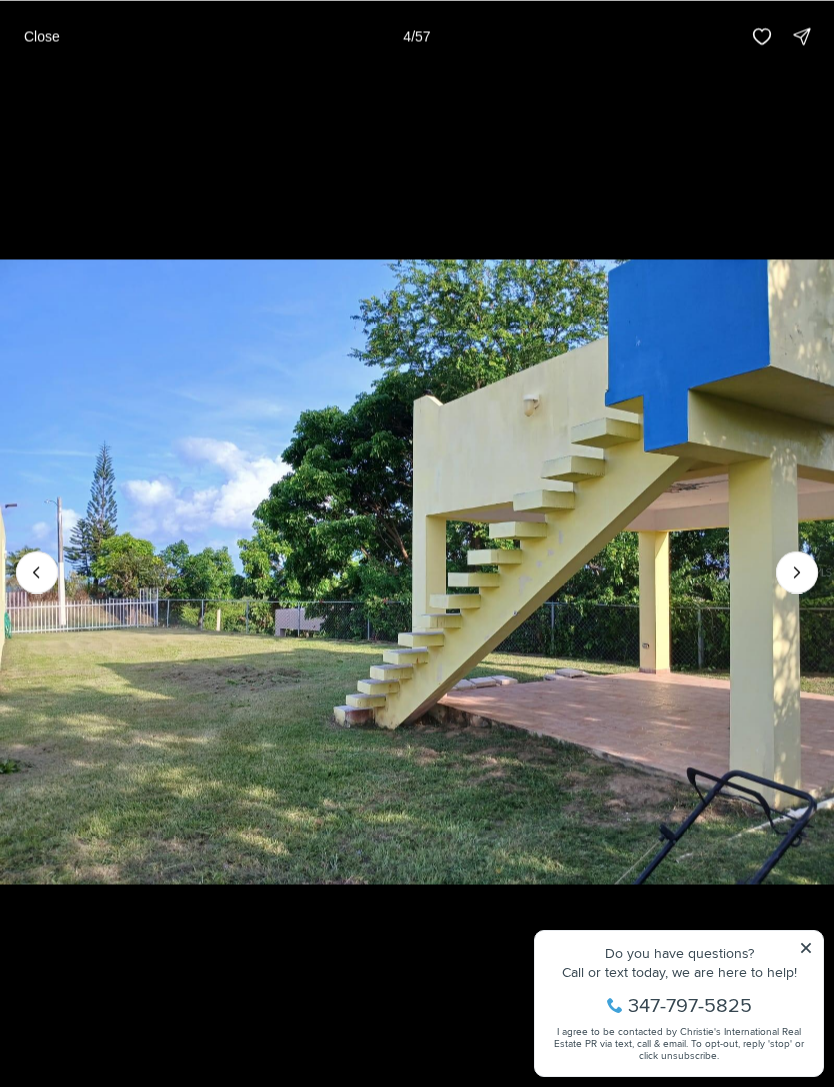 click at bounding box center [797, 572] 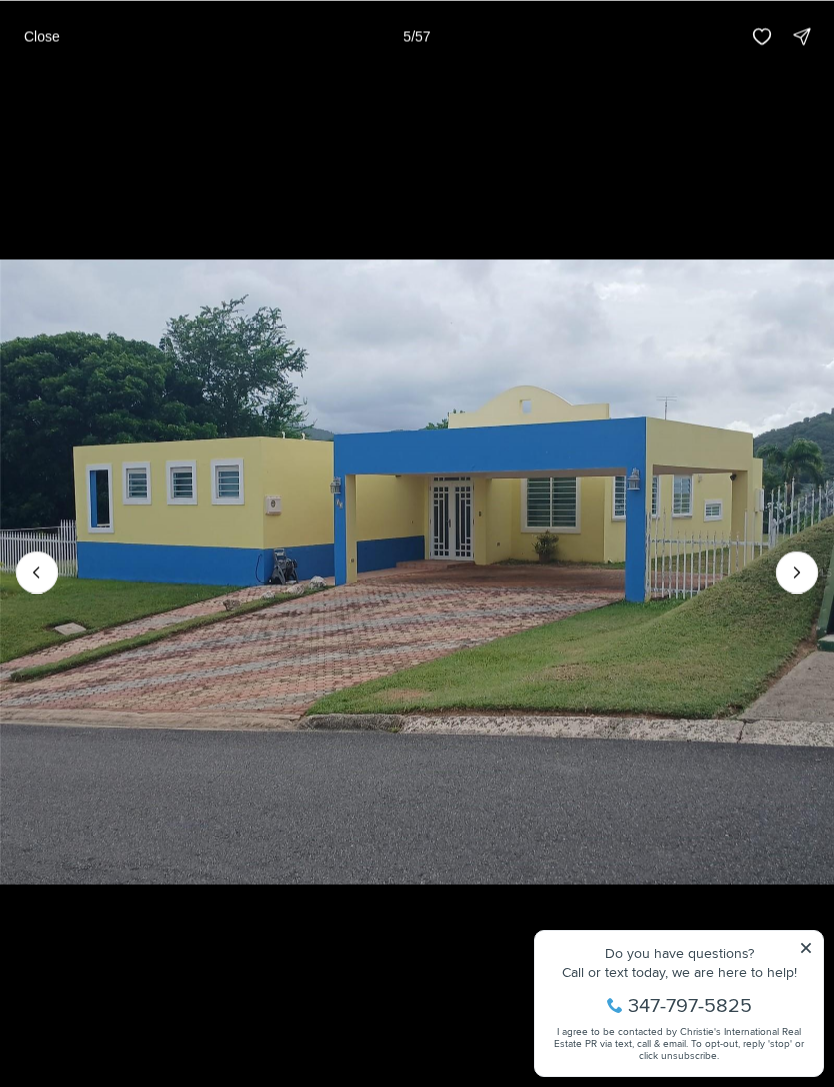 click at bounding box center [797, 572] 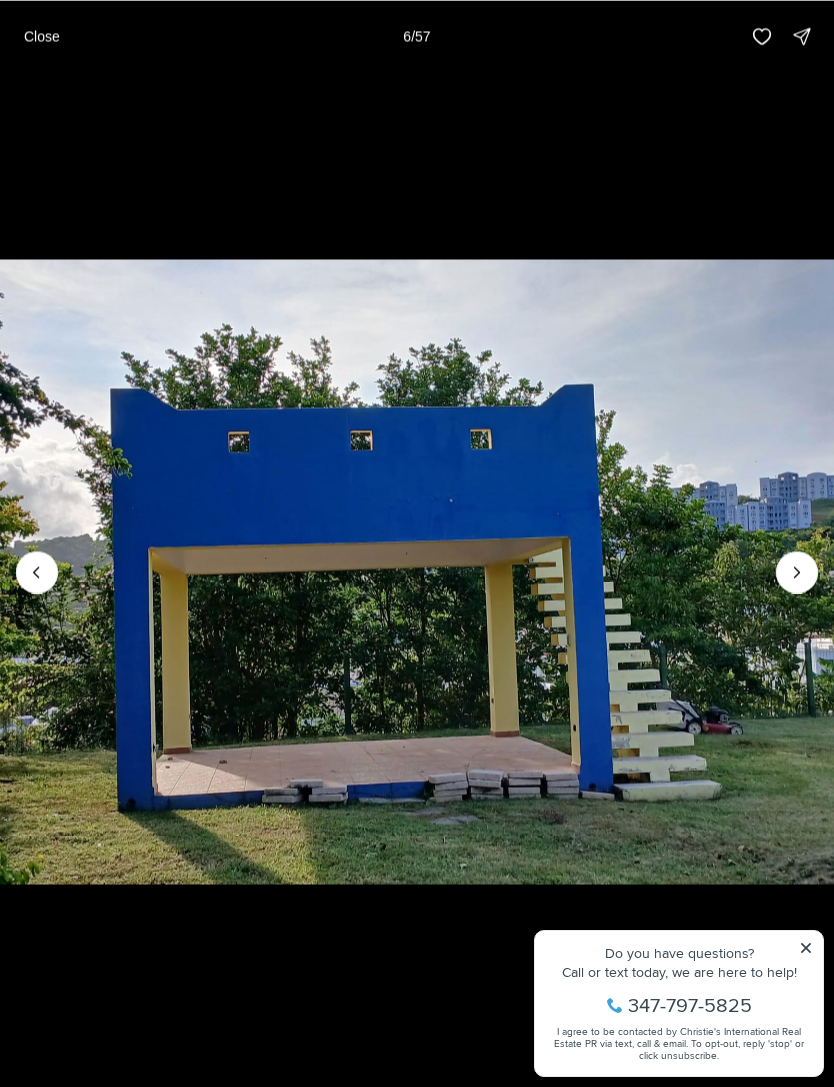 click at bounding box center [797, 572] 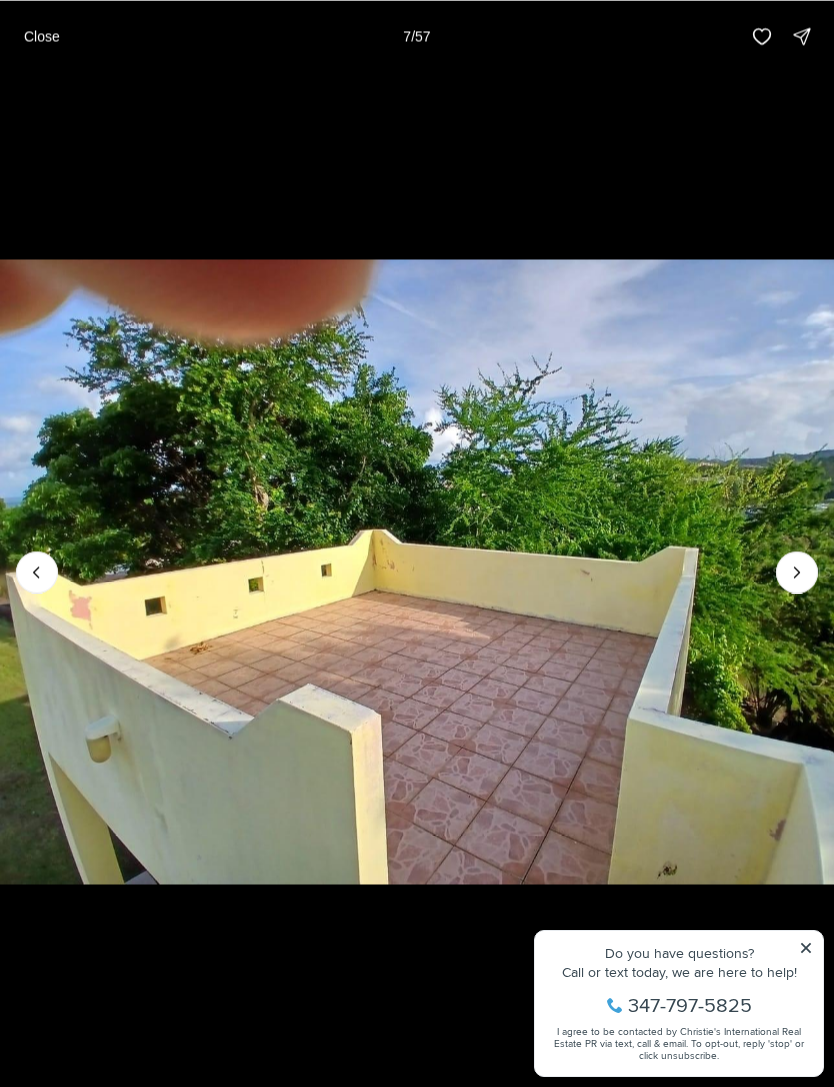click at bounding box center [797, 572] 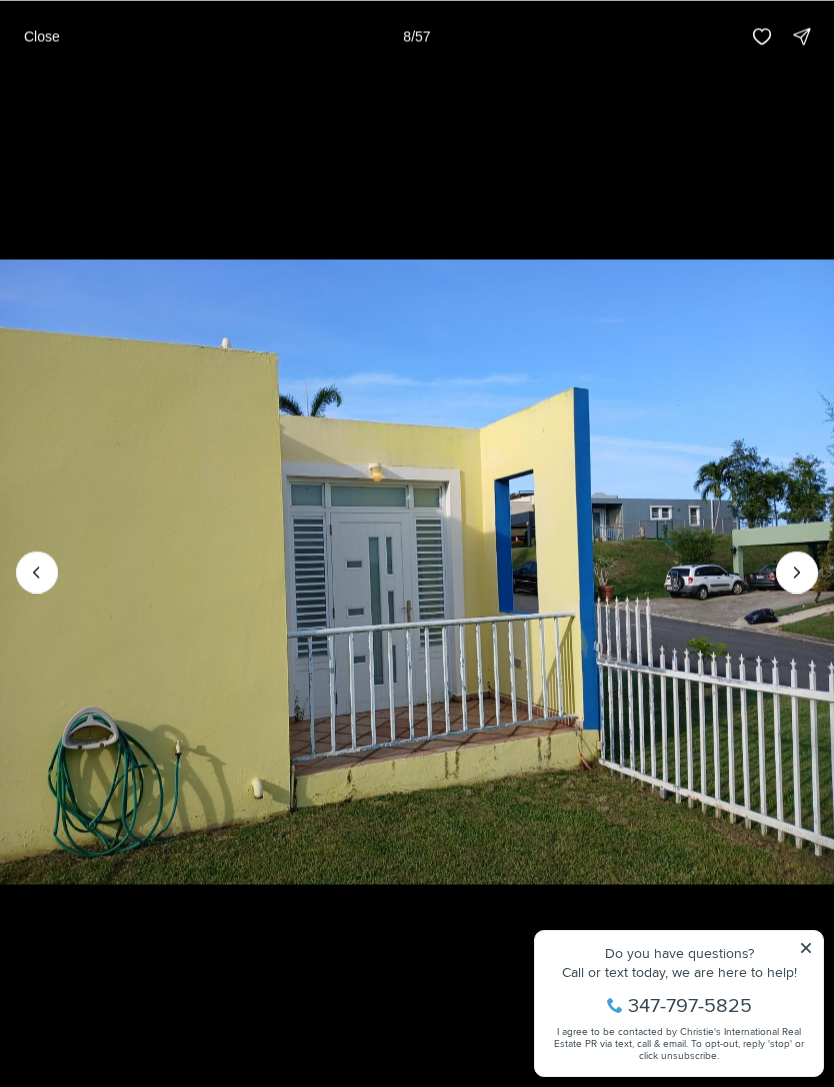 click at bounding box center [797, 572] 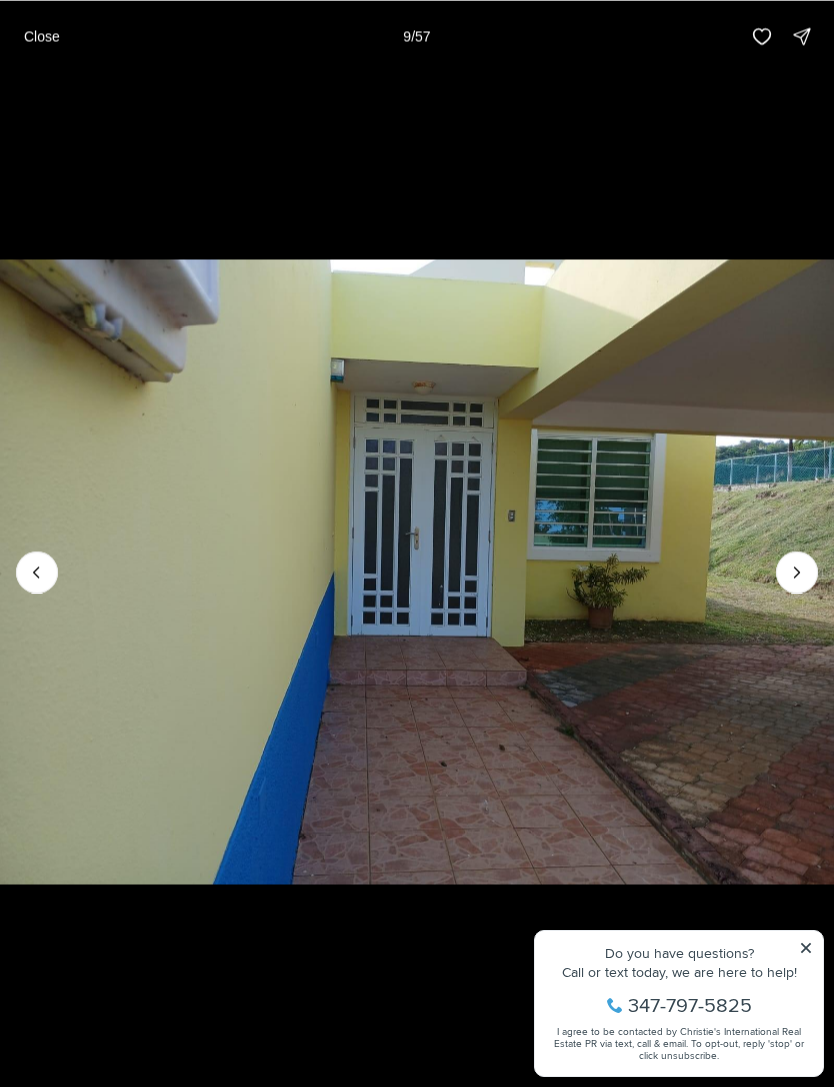 click at bounding box center [797, 572] 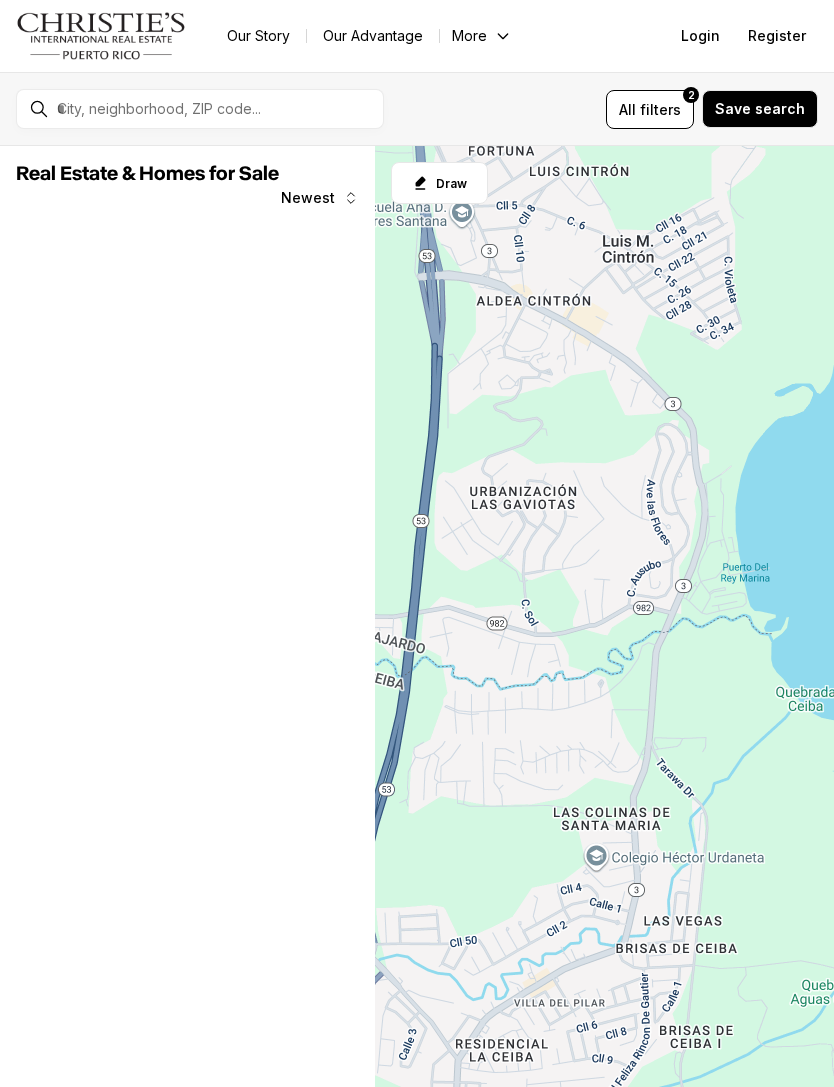 scroll, scrollTop: 0, scrollLeft: 0, axis: both 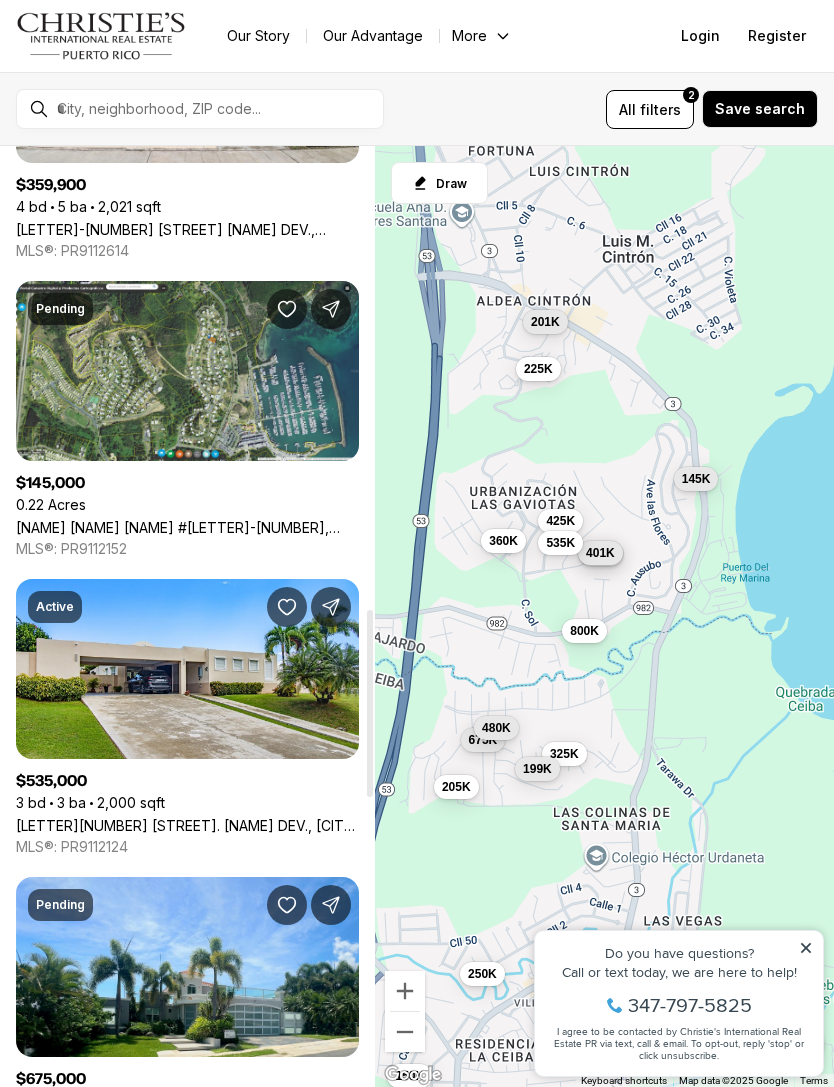 click on "[NUMBER] [STREET] [NEIGHBORHOOD], [CITY] [STATE], [POSTAL_CODE]" at bounding box center [187, 825] 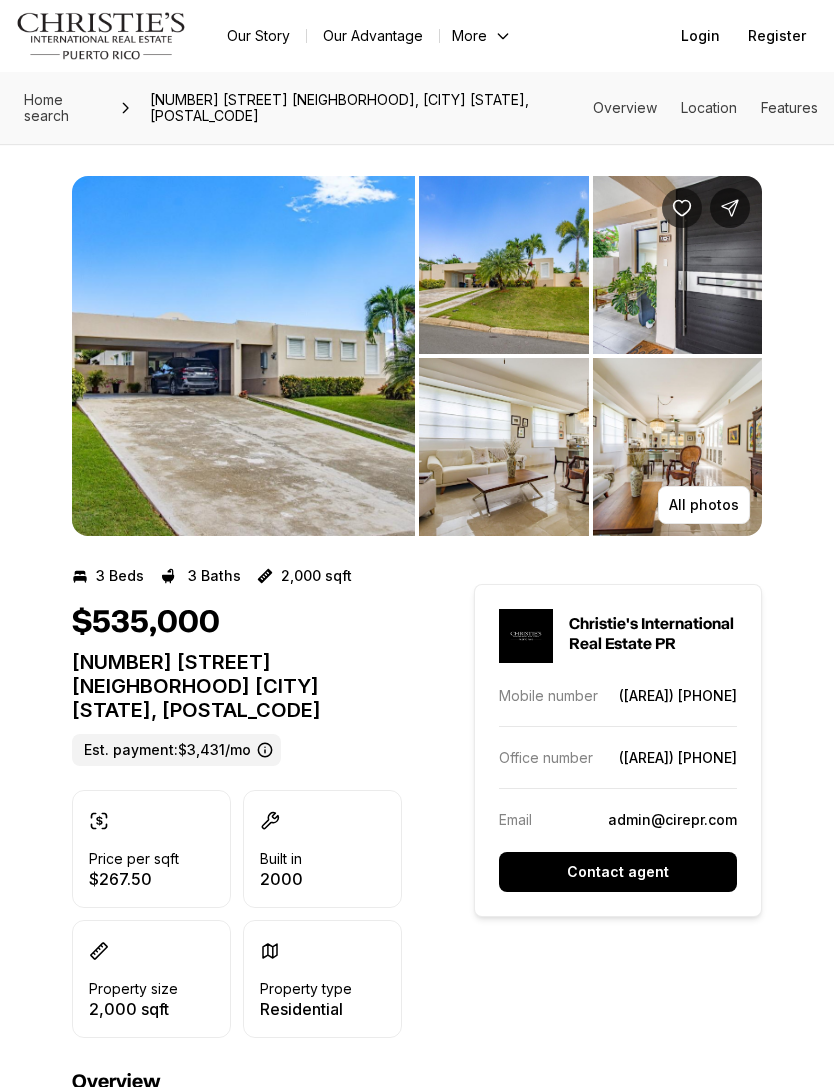 scroll, scrollTop: 0, scrollLeft: 0, axis: both 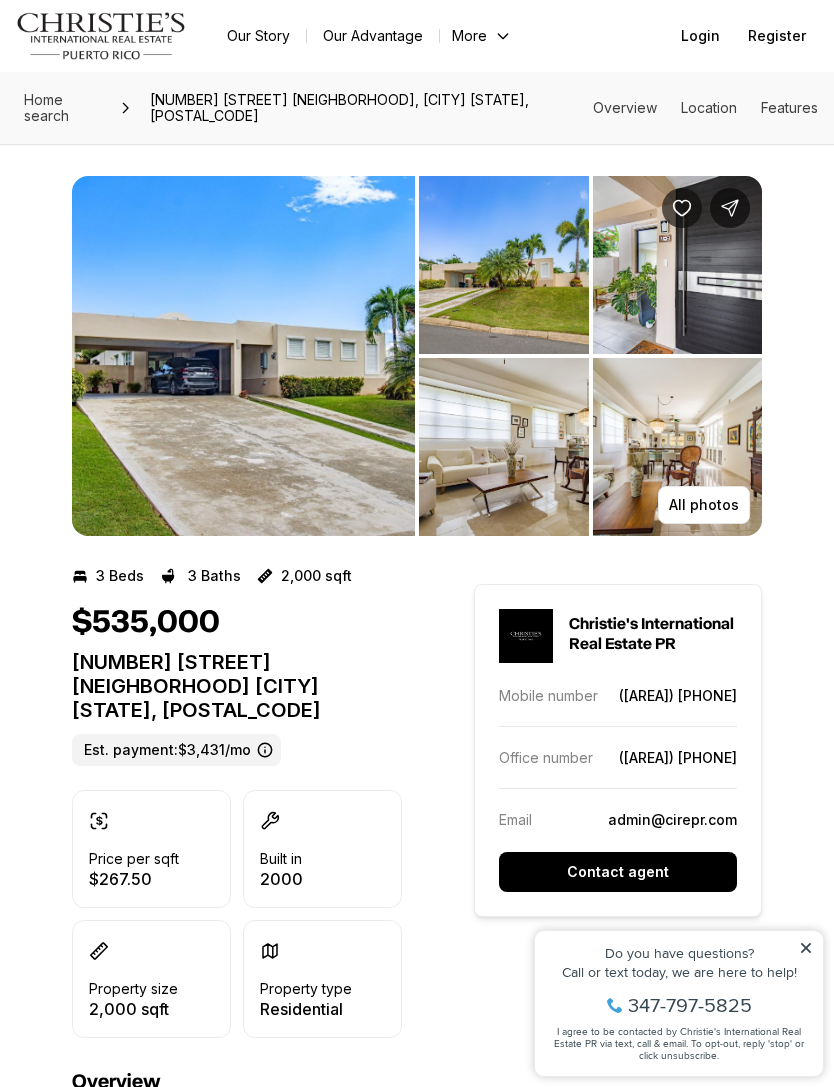 click at bounding box center (243, 356) 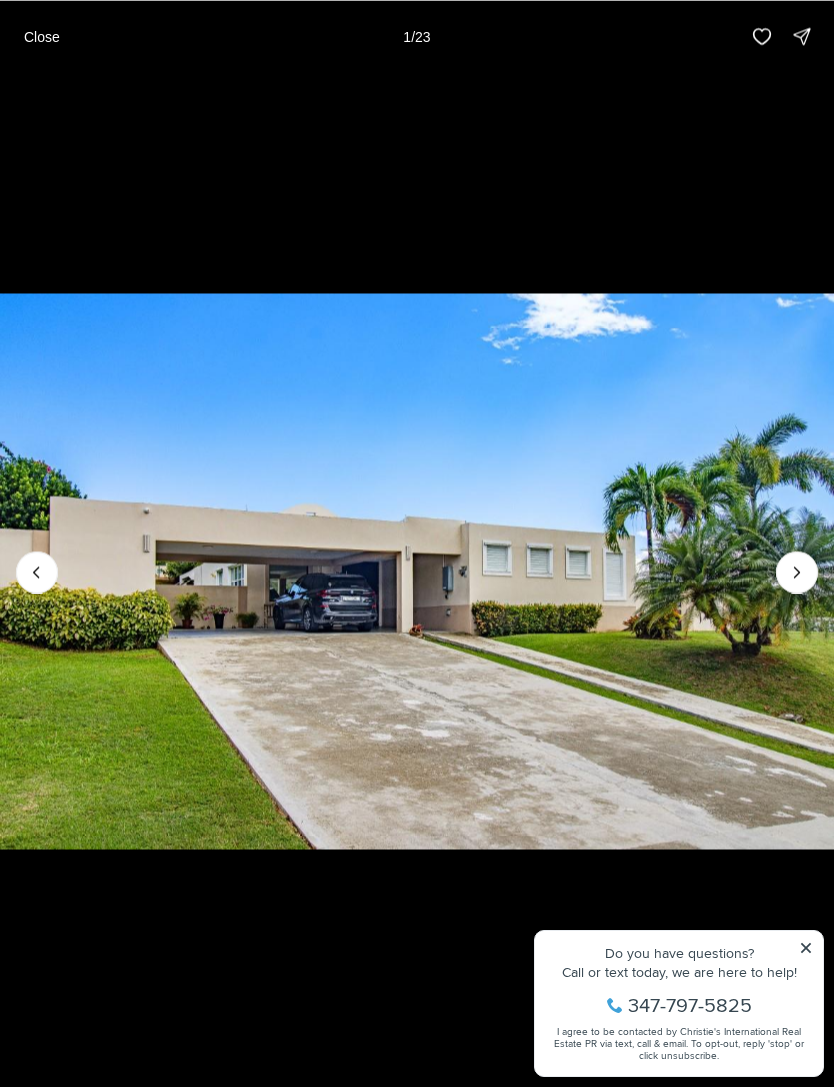 click at bounding box center (797, 572) 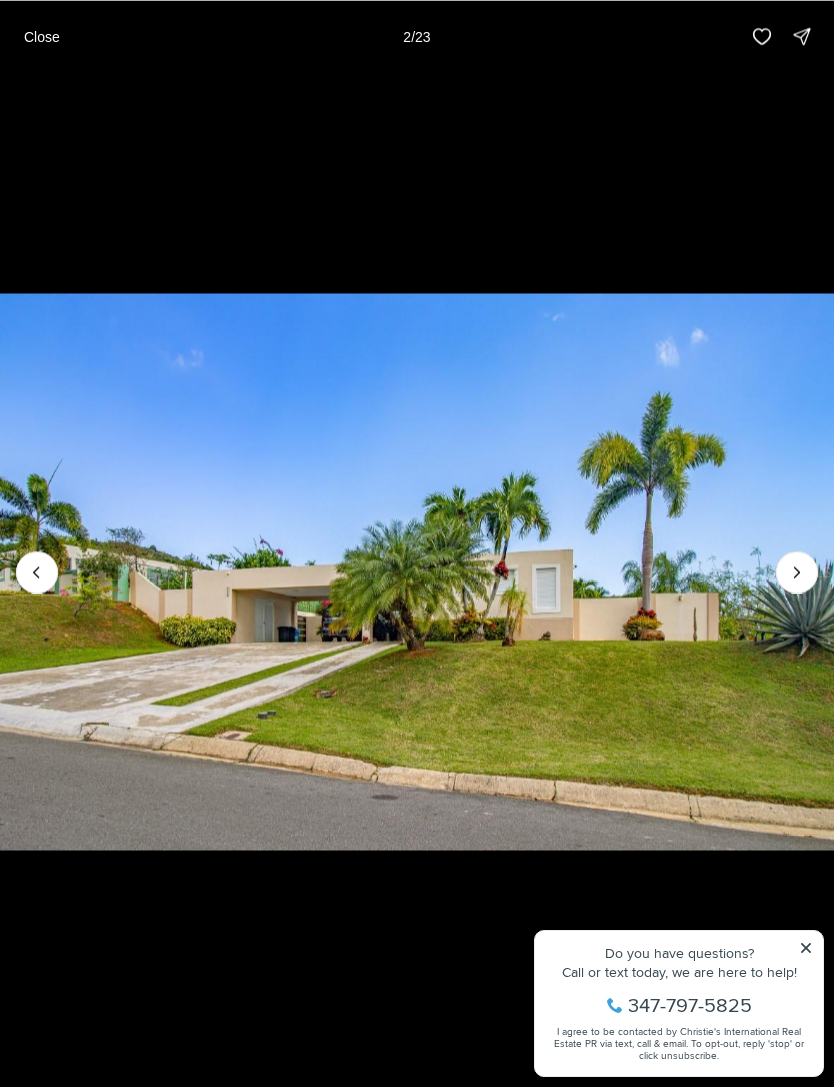 click at bounding box center [797, 572] 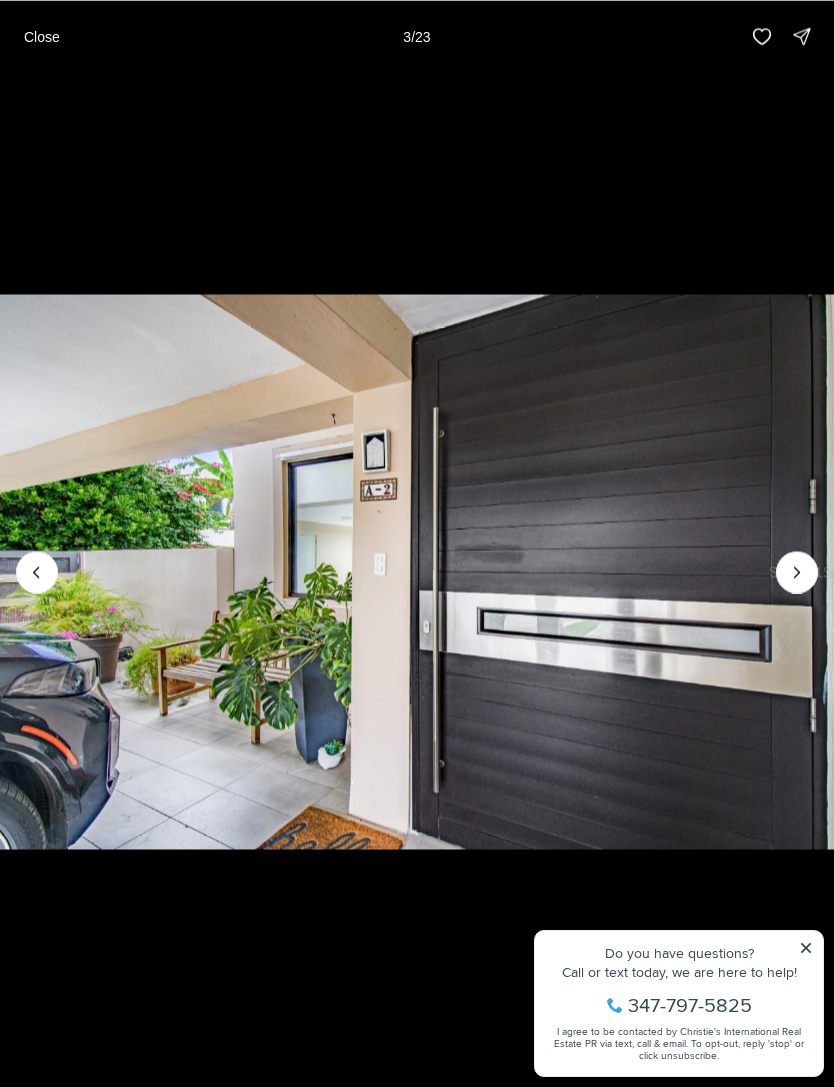 click at bounding box center [797, 572] 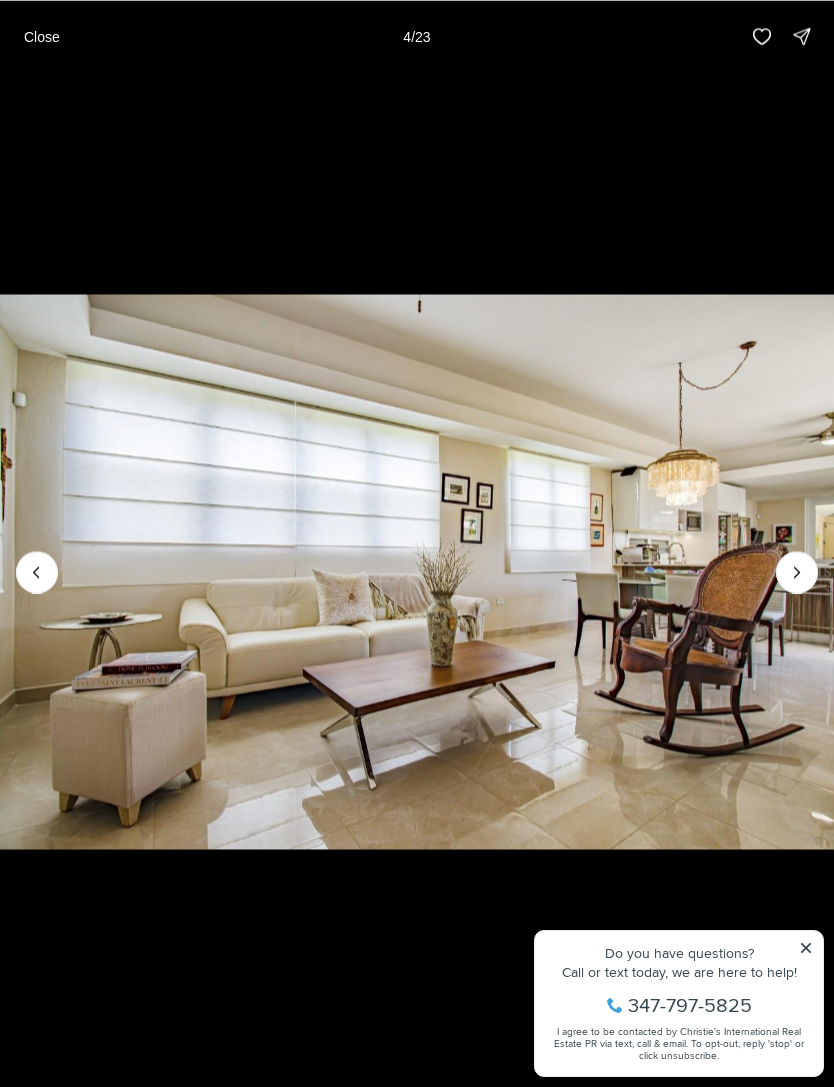 click at bounding box center [797, 572] 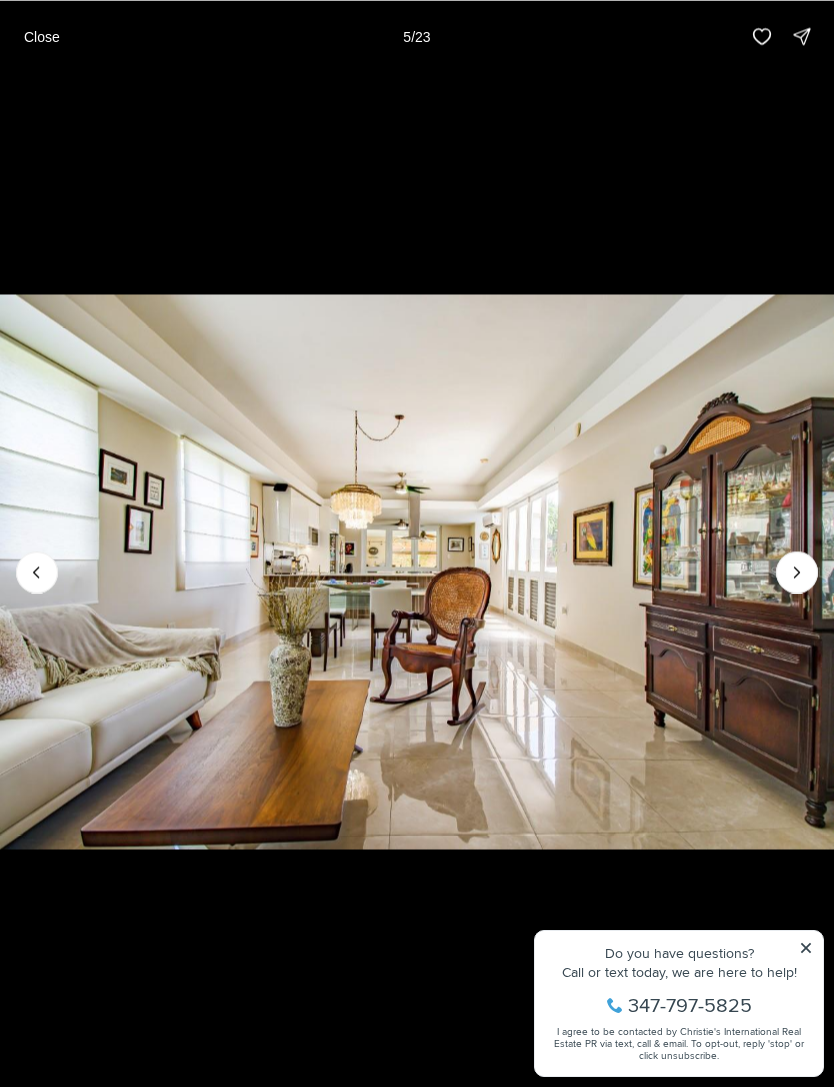 click at bounding box center (797, 572) 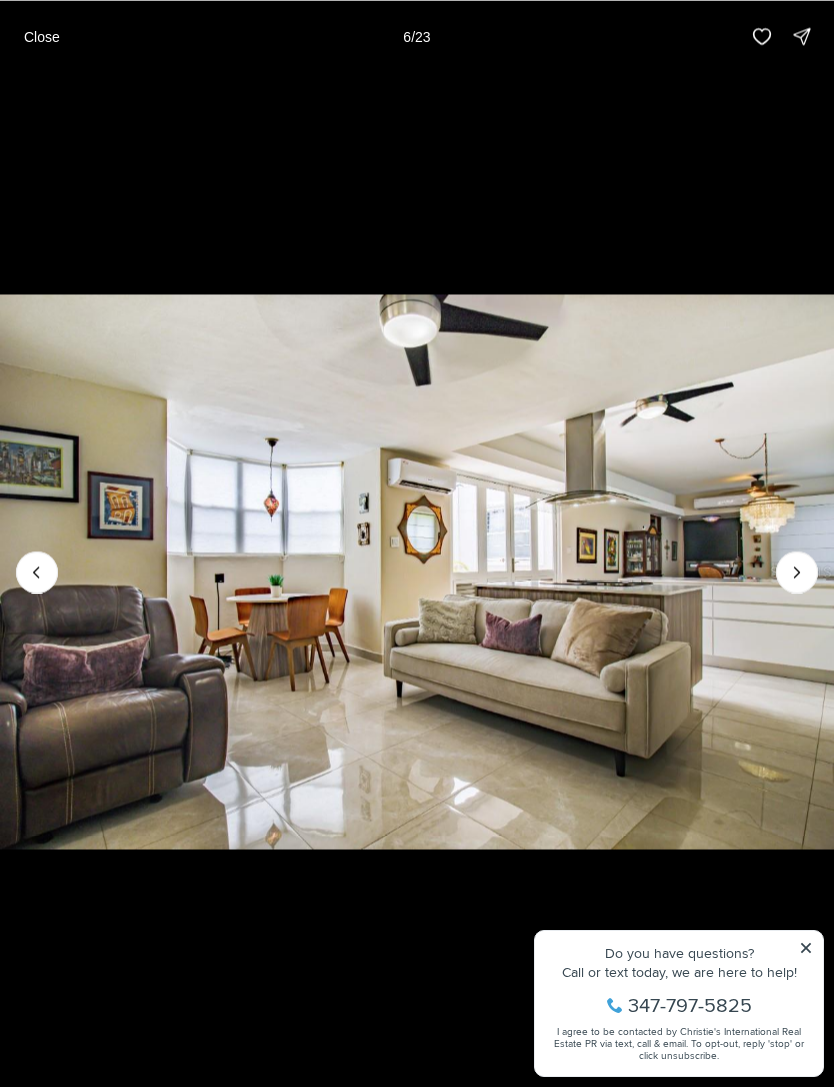 click at bounding box center (797, 572) 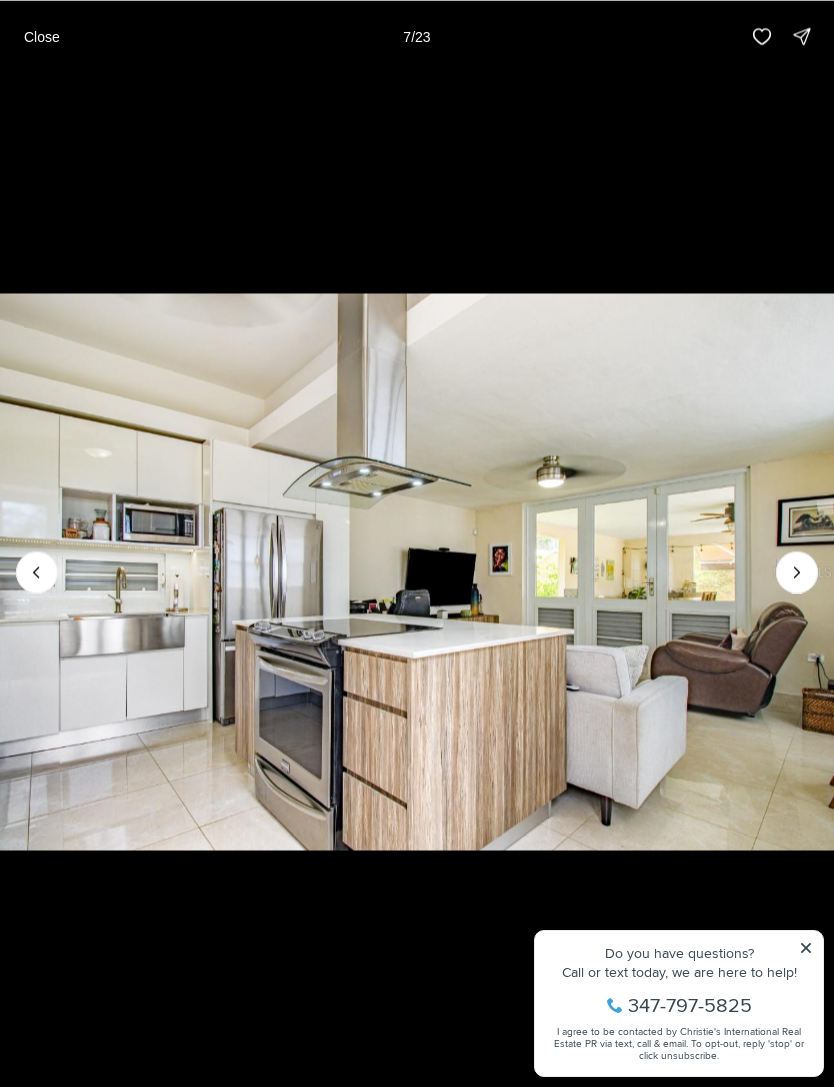 click at bounding box center (797, 572) 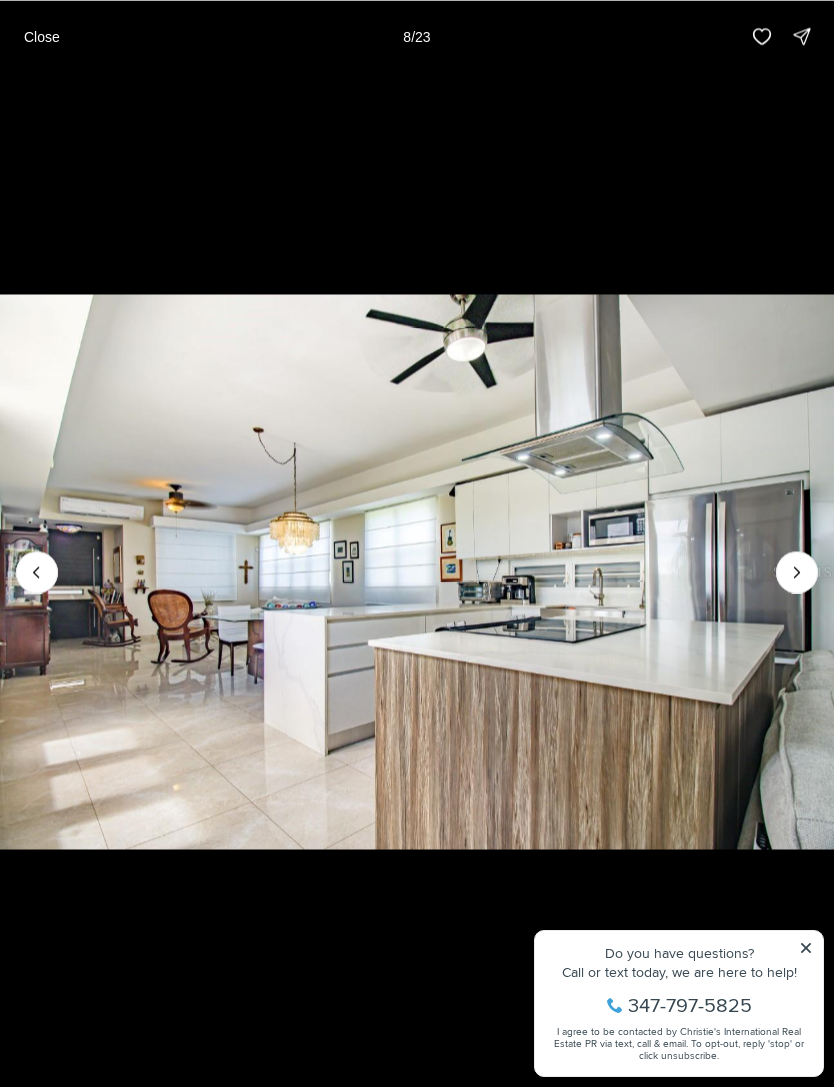 click at bounding box center [797, 572] 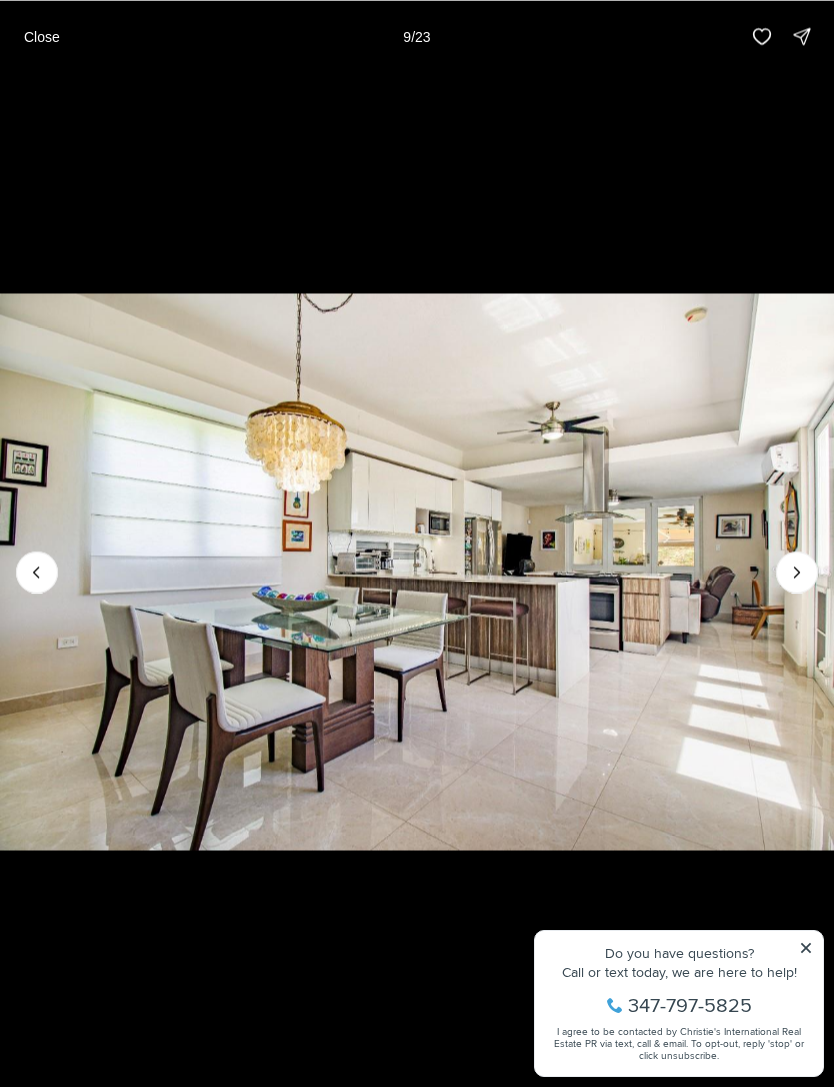 click at bounding box center (797, 572) 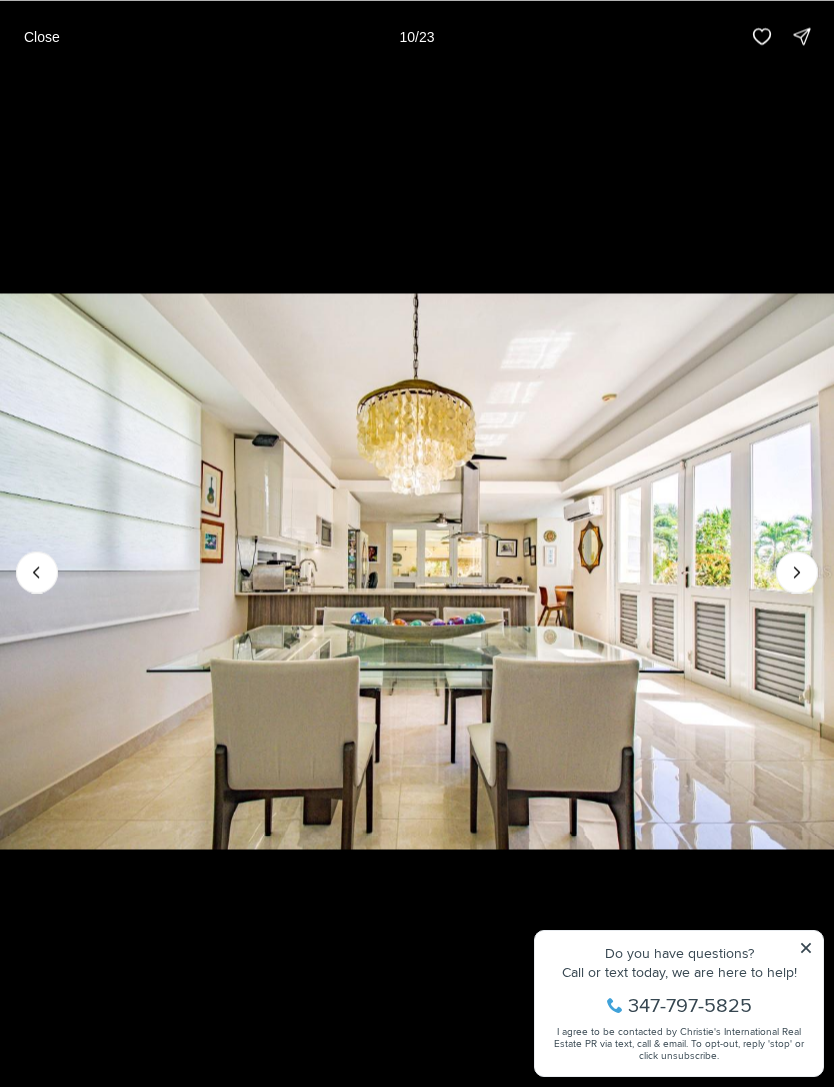 click at bounding box center [797, 572] 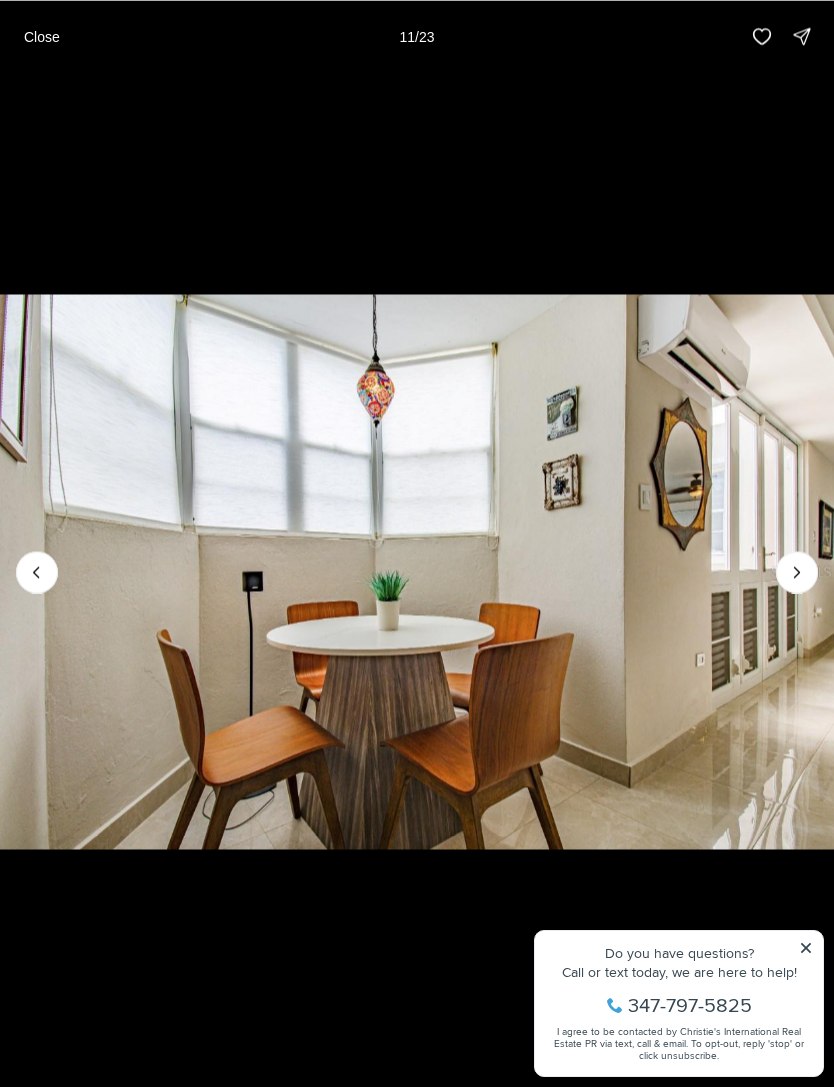 click at bounding box center (797, 572) 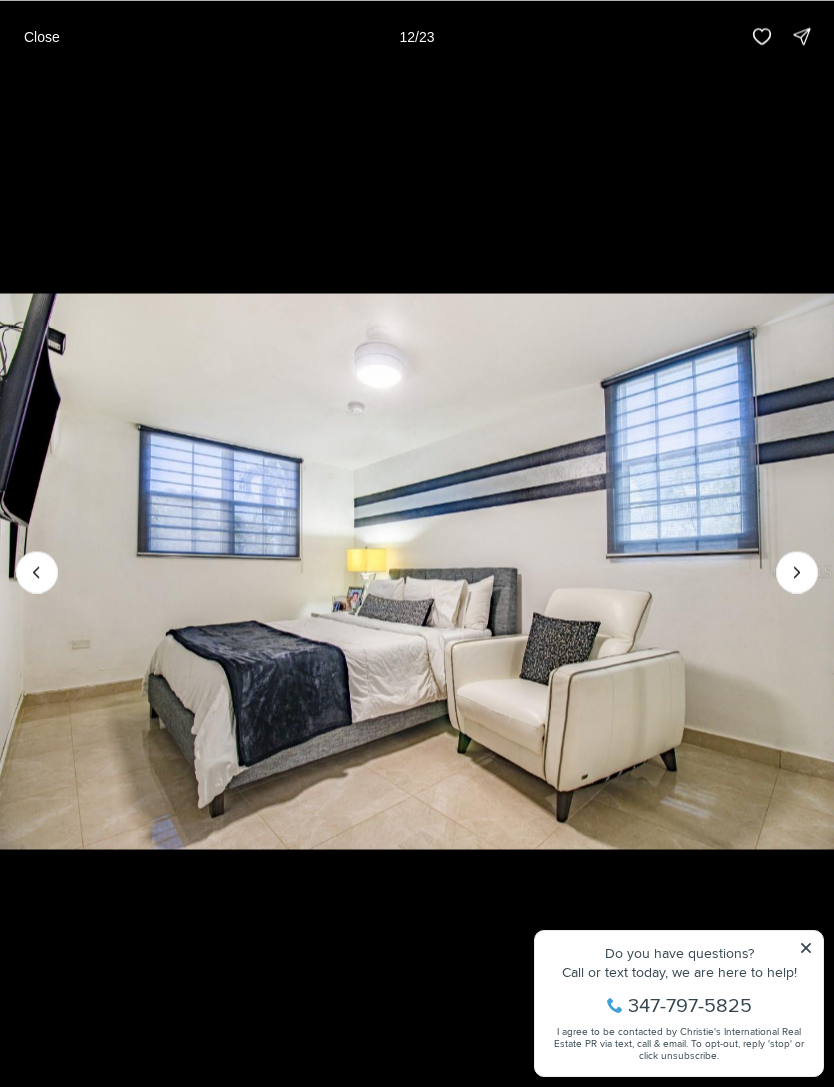 click at bounding box center [797, 572] 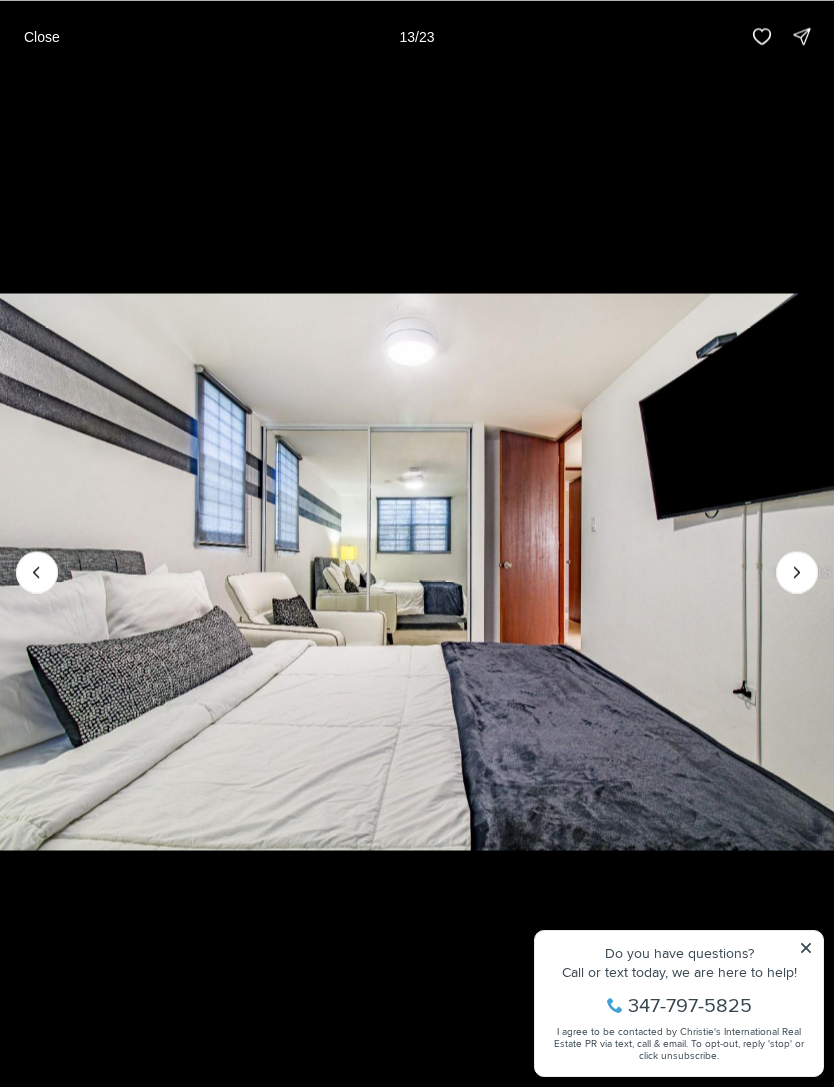 click at bounding box center (797, 572) 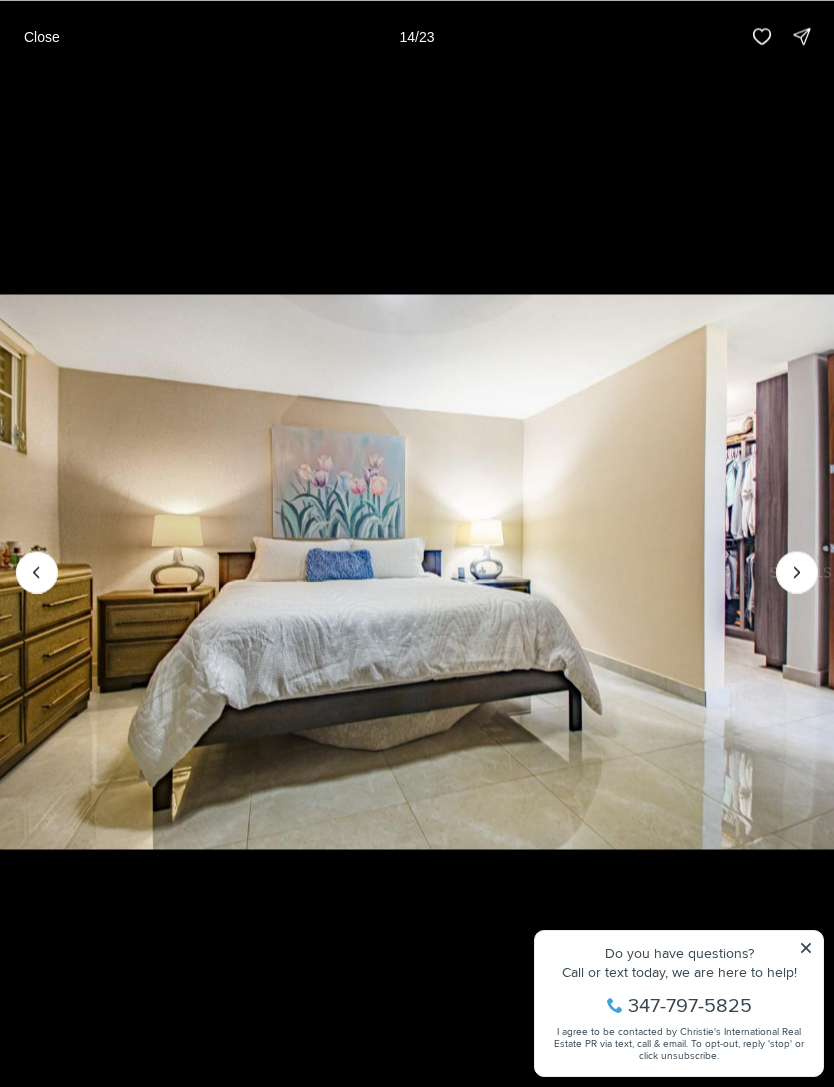 click at bounding box center [797, 572] 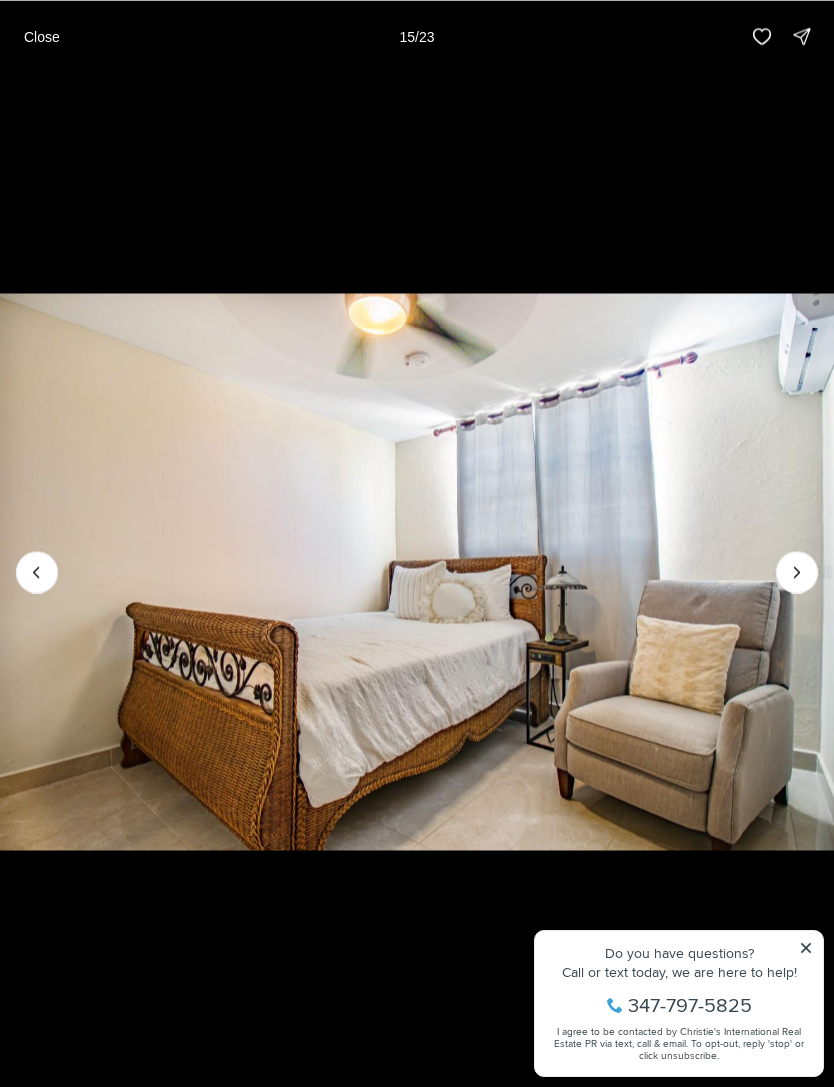 click at bounding box center (797, 572) 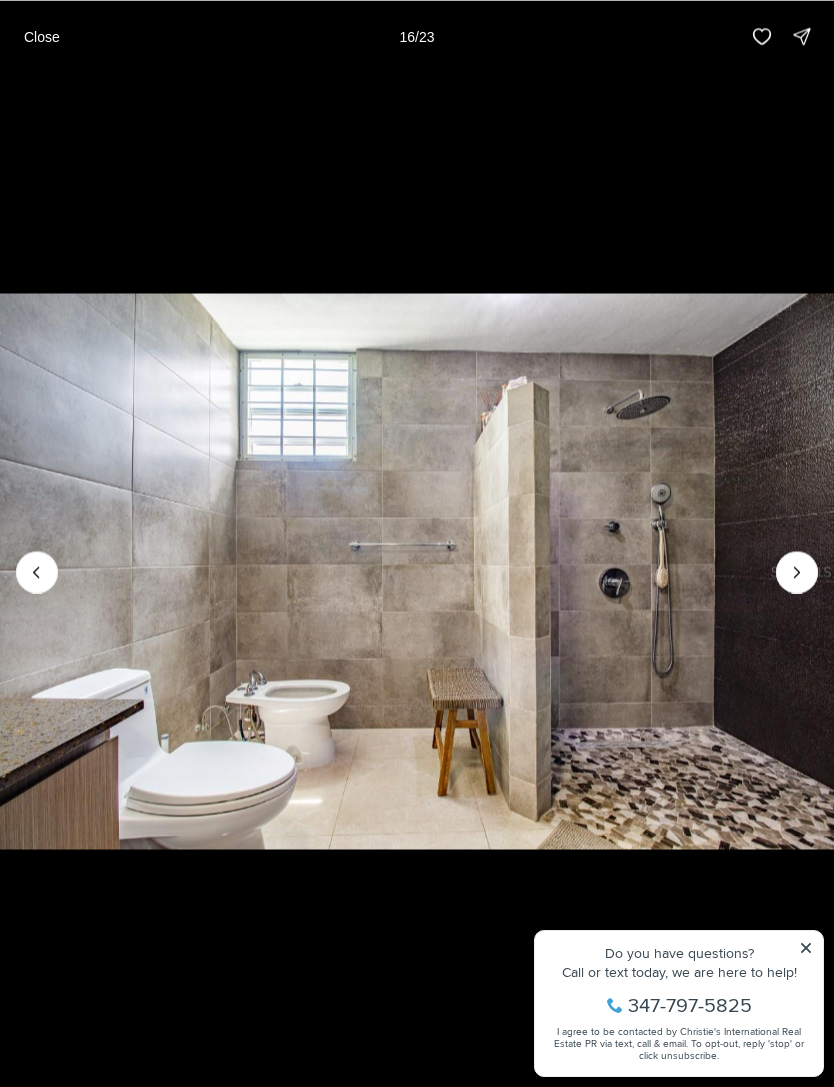 click at bounding box center (797, 572) 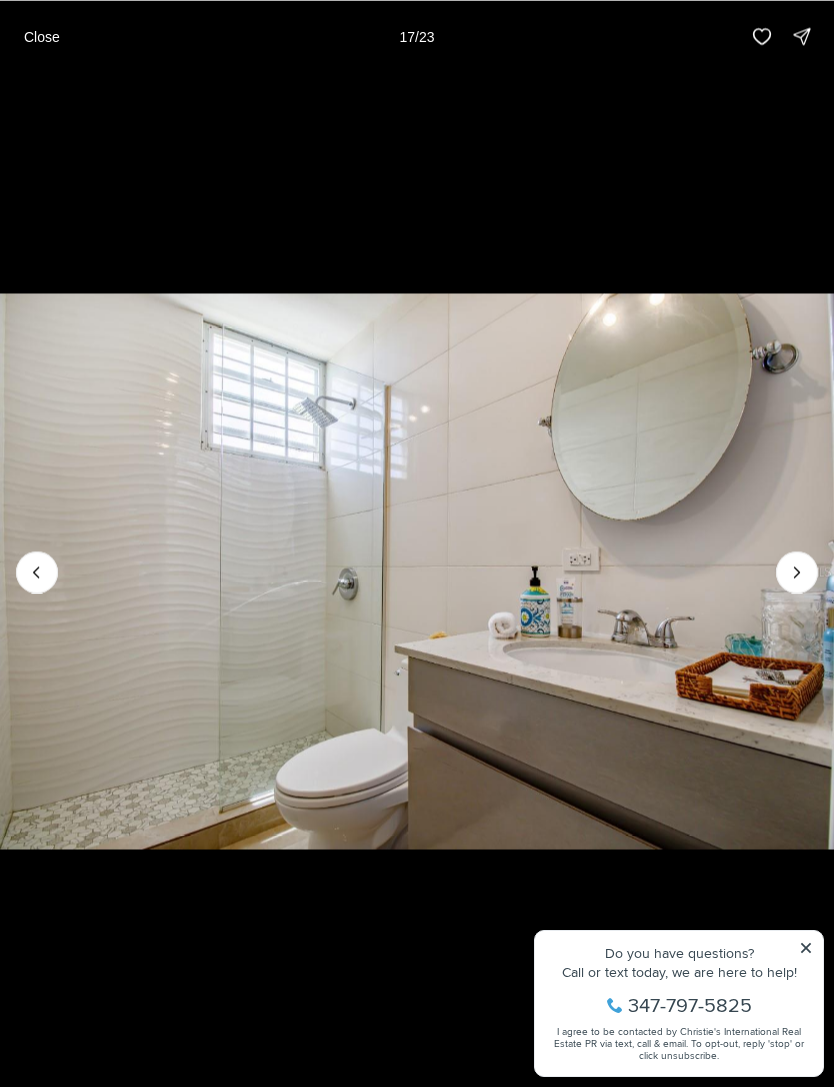 click at bounding box center (797, 572) 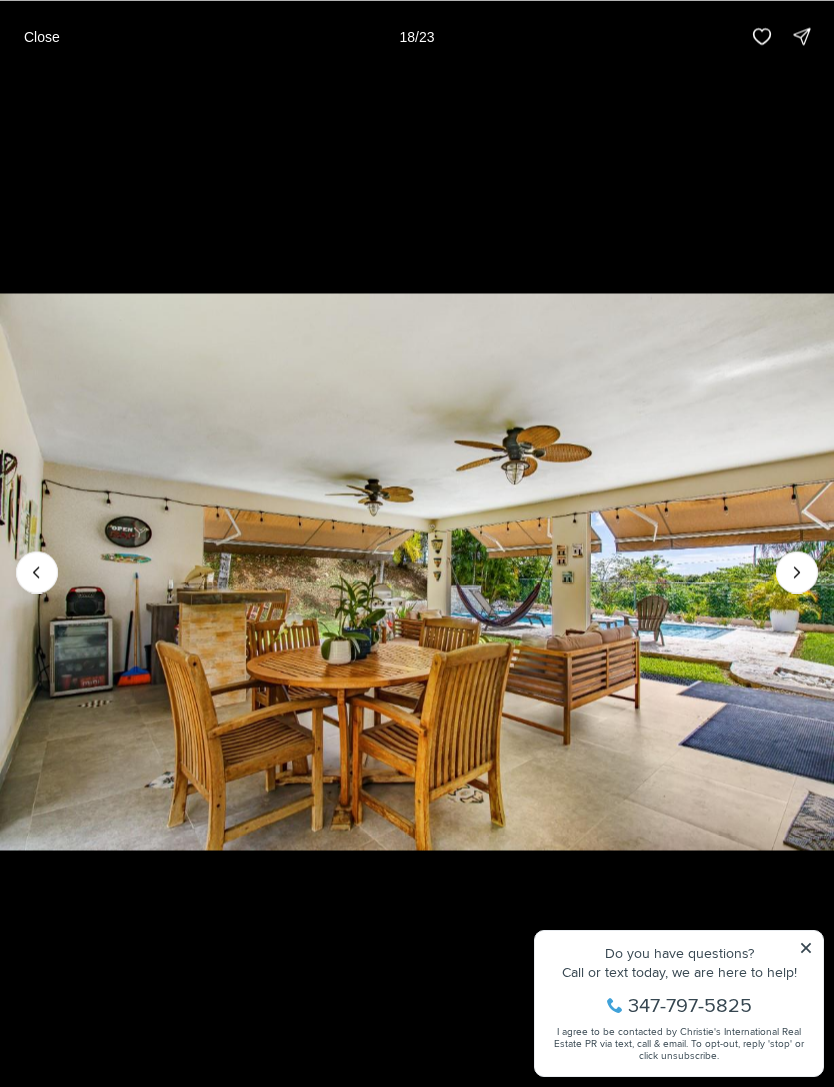 click at bounding box center [797, 572] 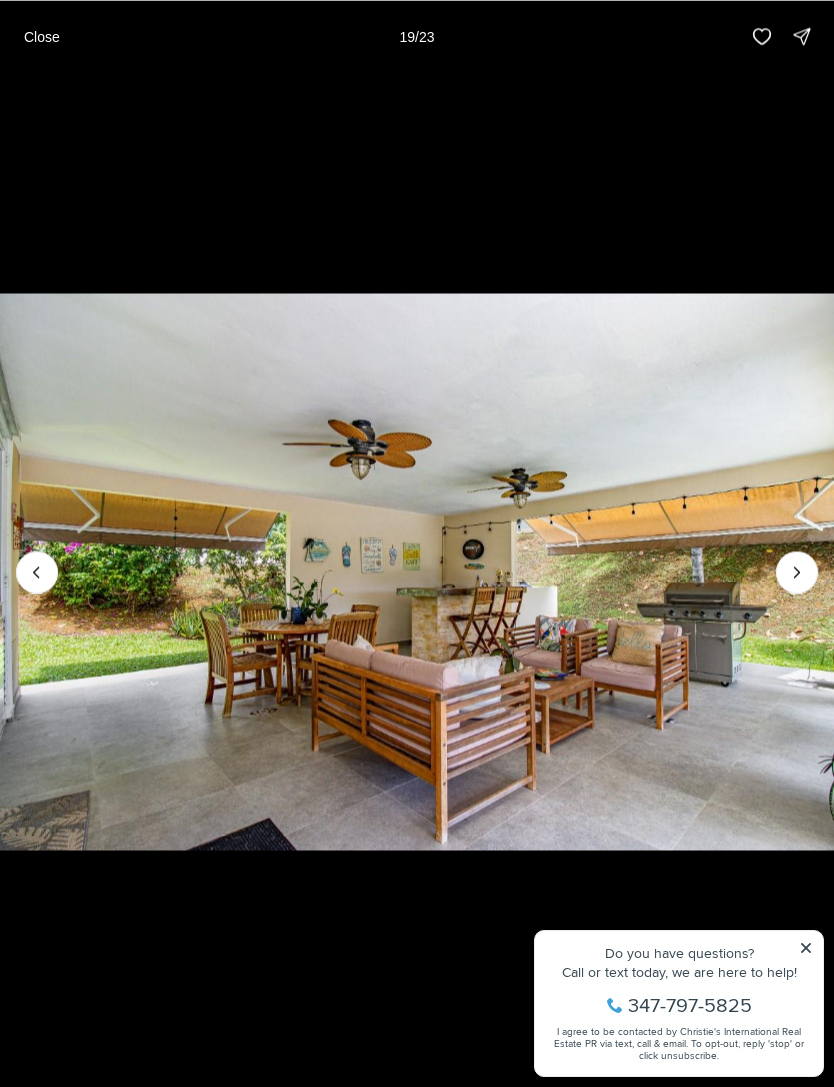 click at bounding box center (797, 572) 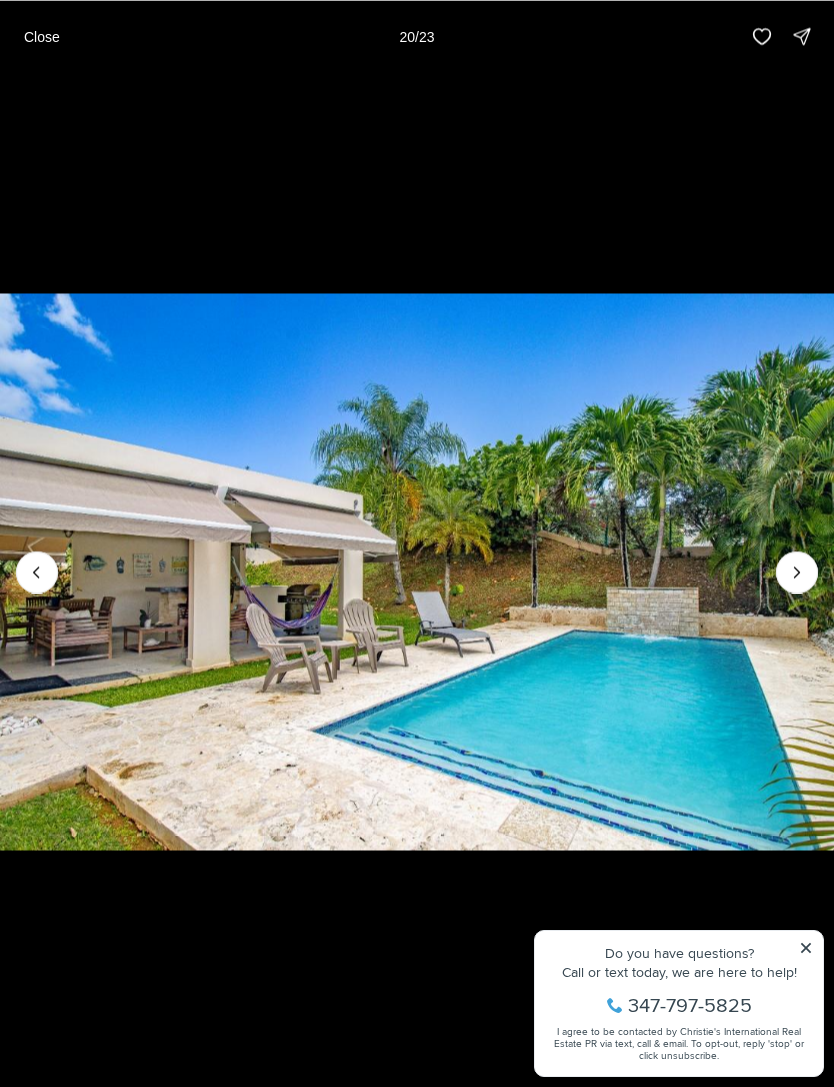 click on "Close" at bounding box center [42, 36] 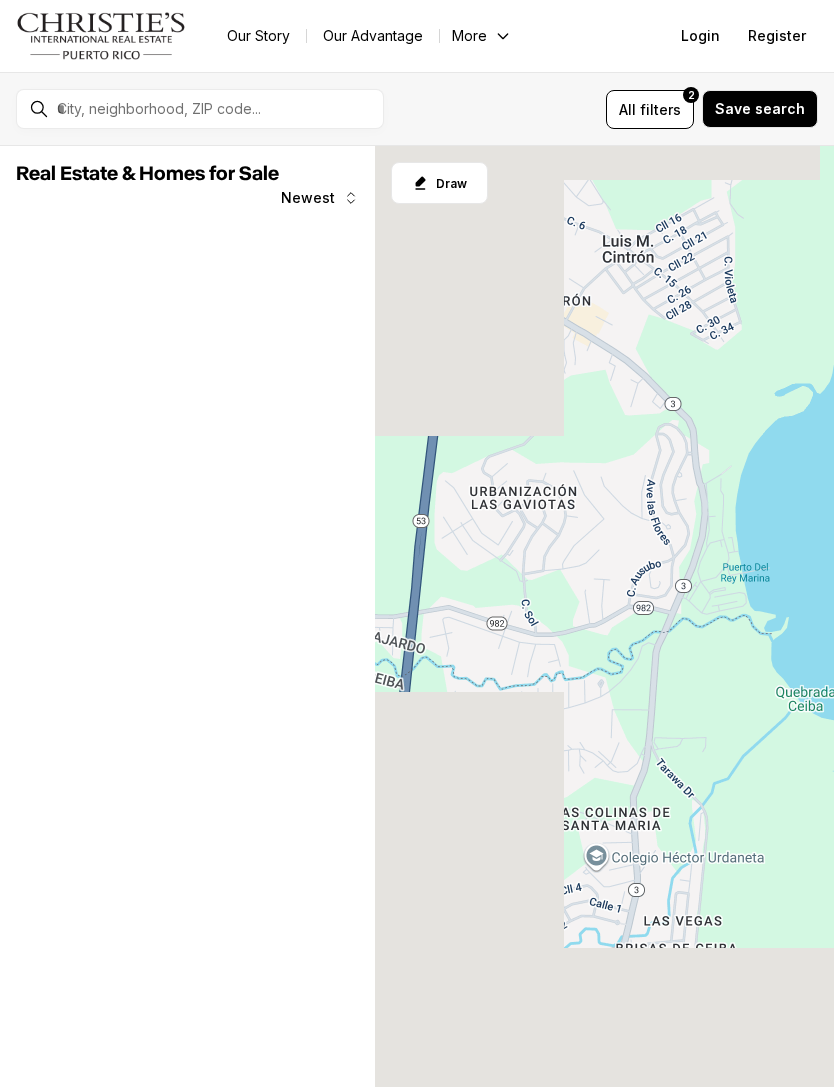 scroll, scrollTop: 0, scrollLeft: 0, axis: both 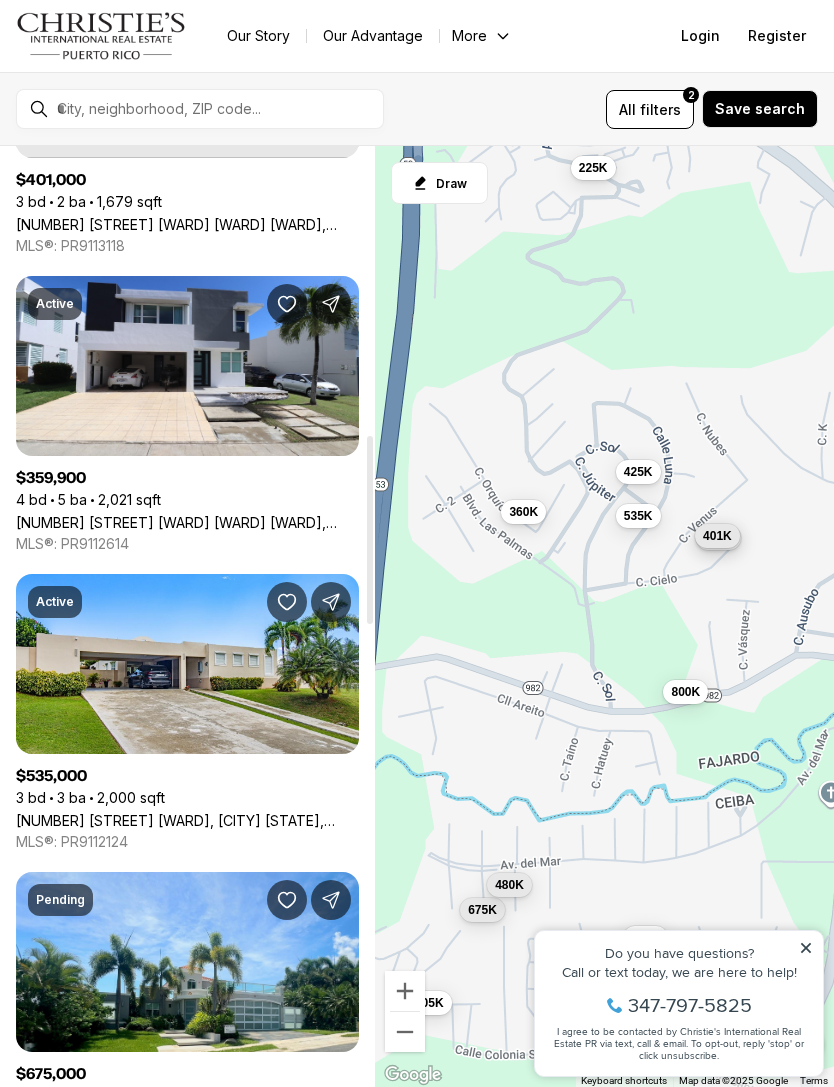 click on "F-[NUMBER] Orquidea St. LA COSTA GARDEN HOMES DEV., [CITY], [STATE]" at bounding box center [187, 522] 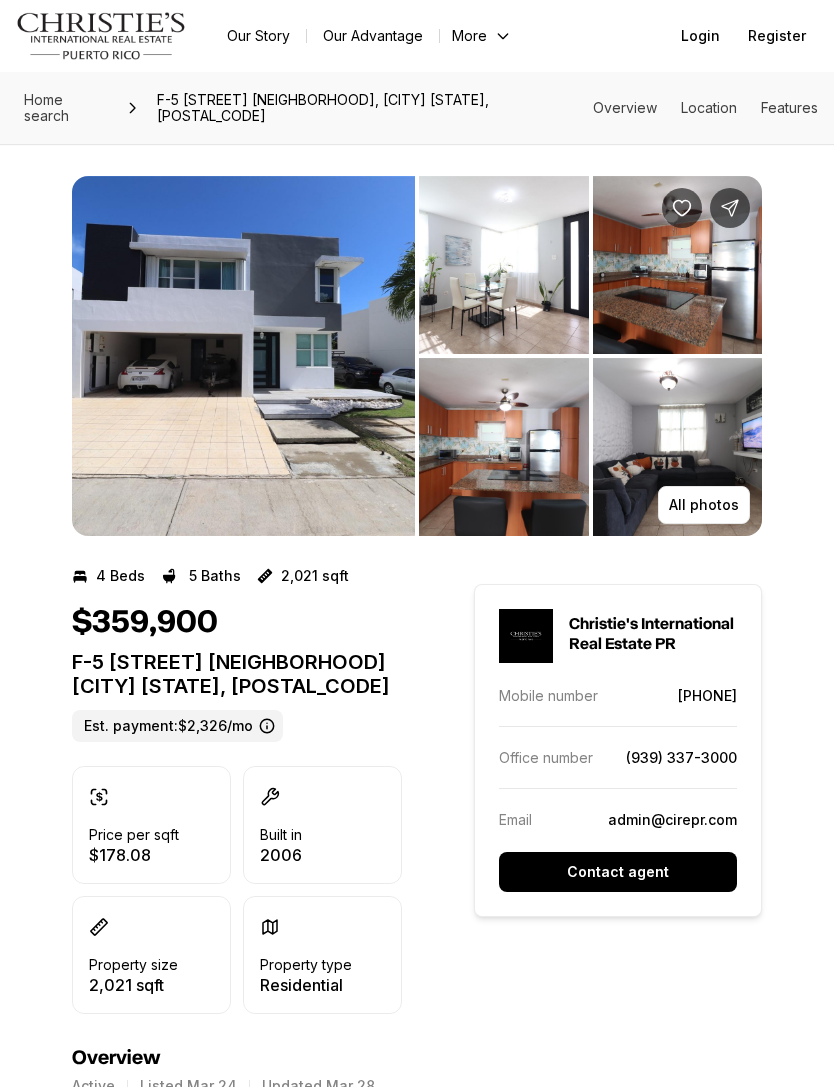 scroll, scrollTop: 0, scrollLeft: 0, axis: both 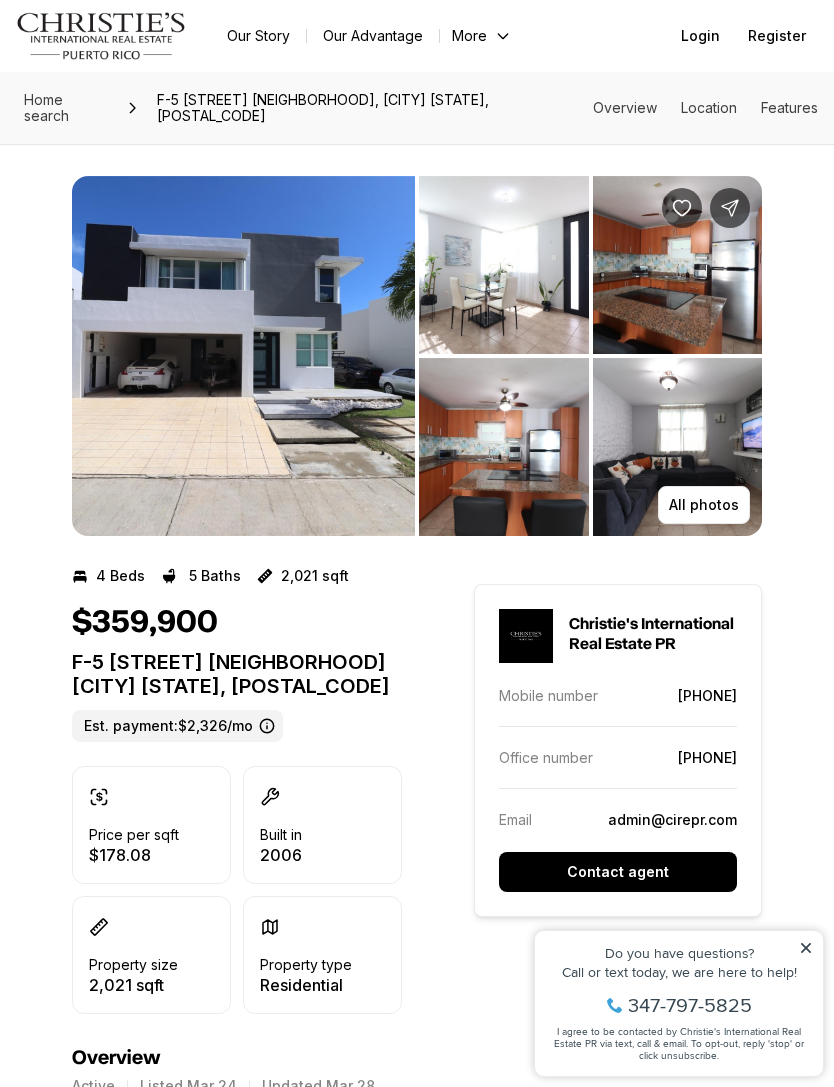 click at bounding box center [243, 356] 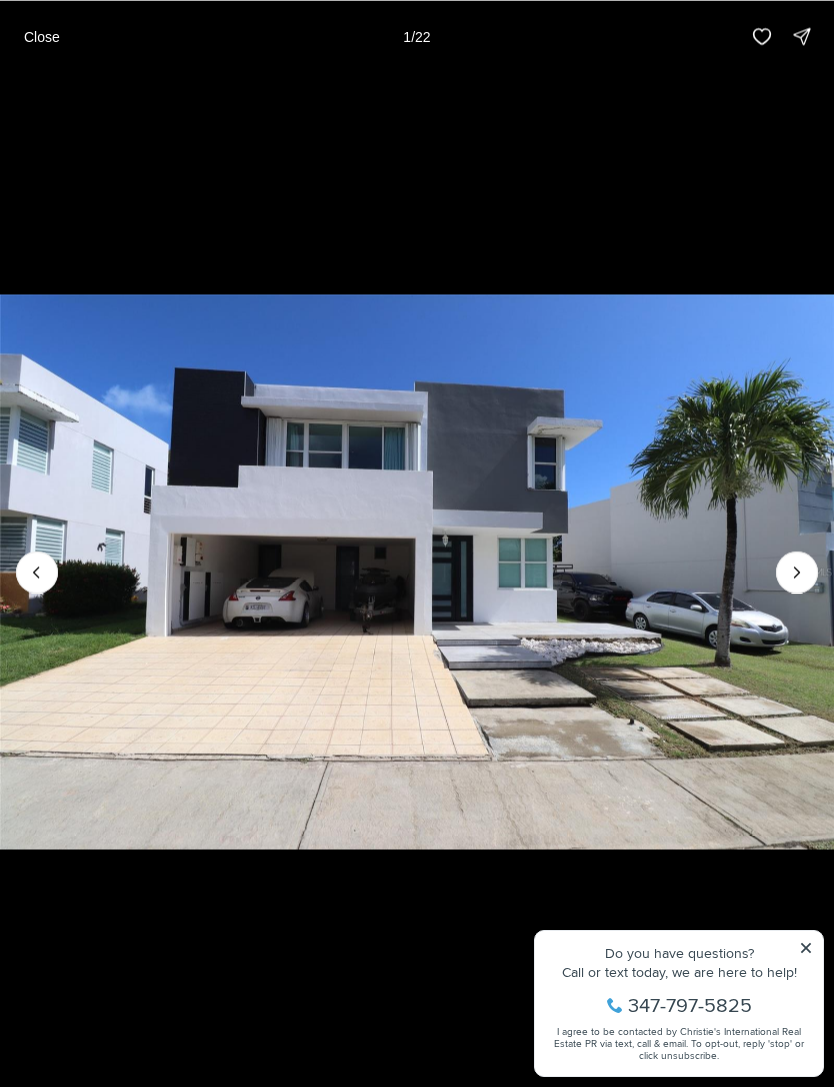 click at bounding box center (797, 572) 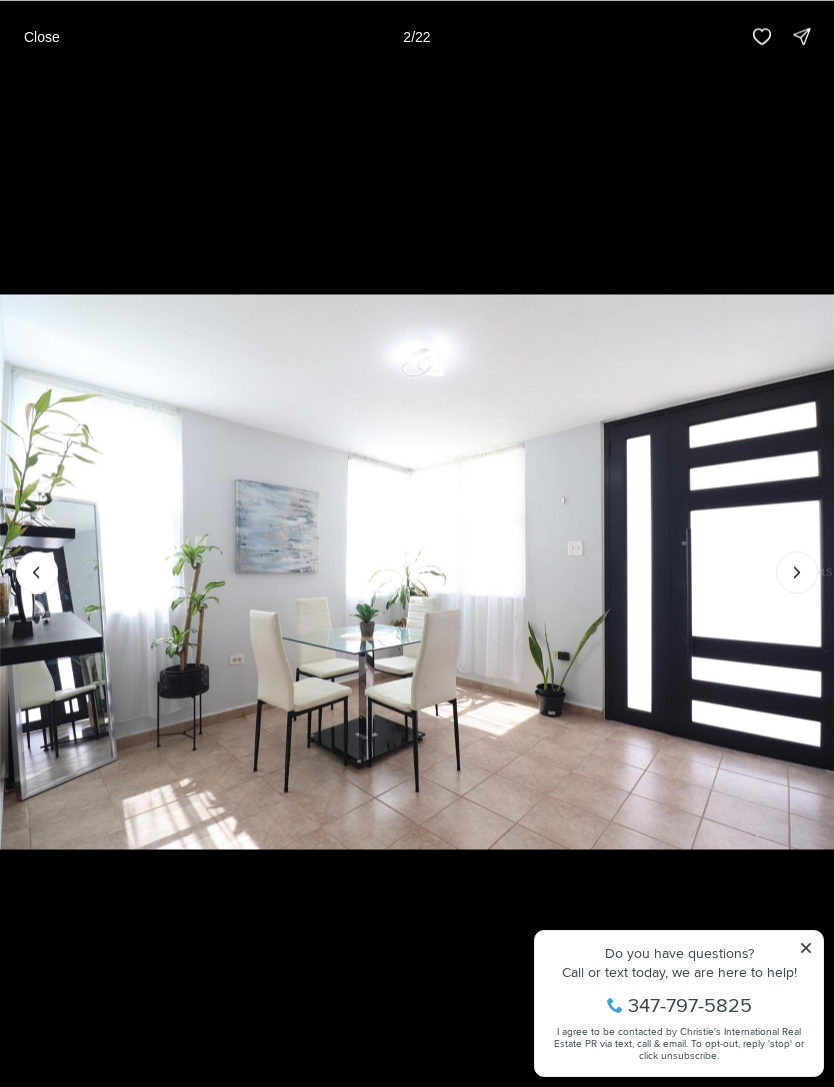 click at bounding box center [797, 572] 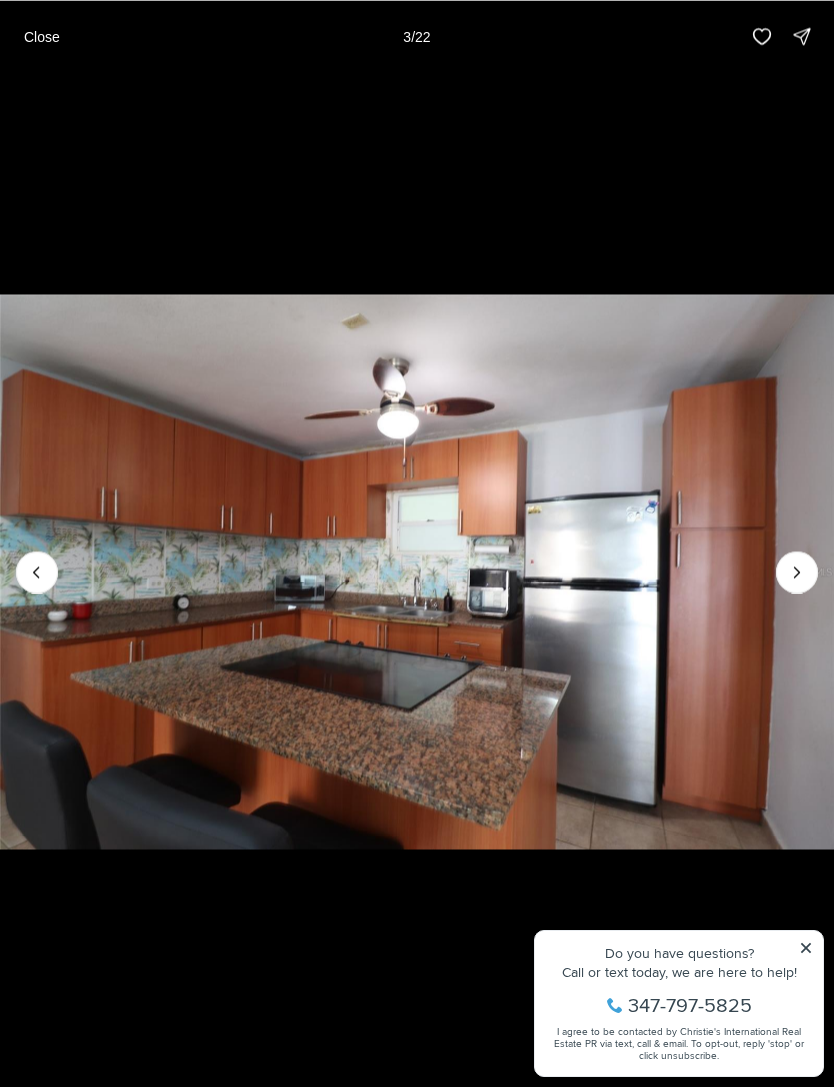 click at bounding box center [797, 572] 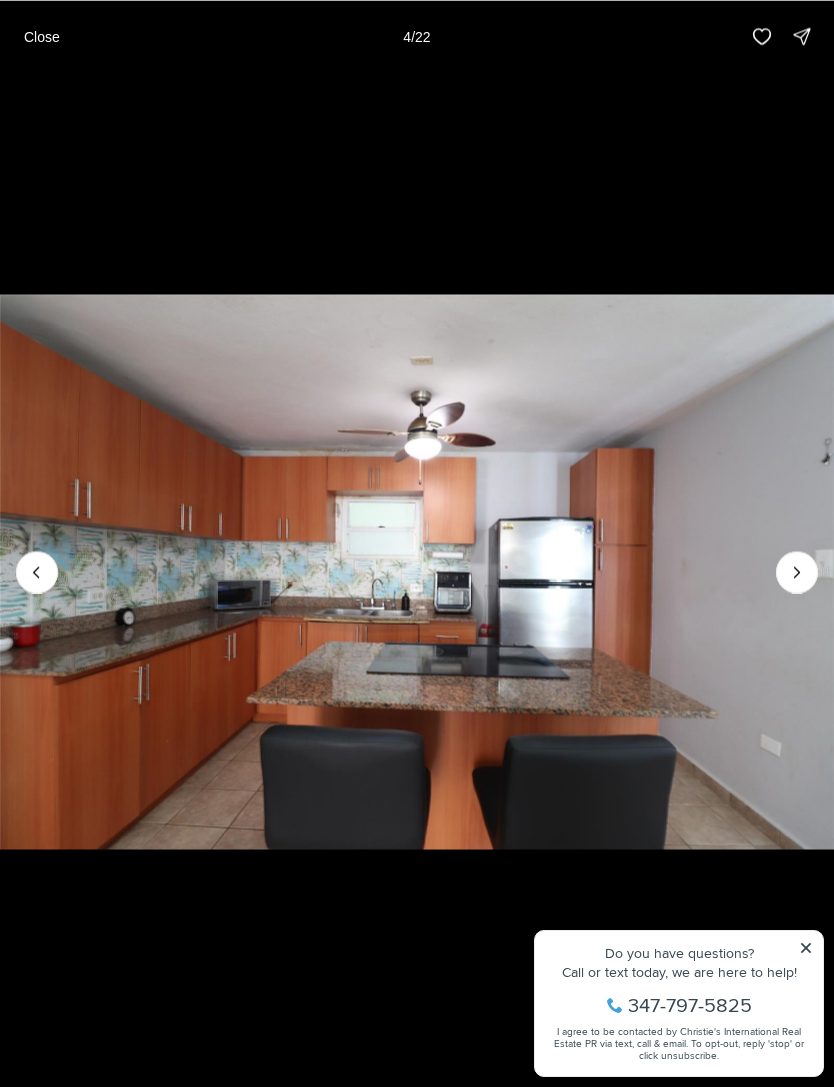 click at bounding box center (797, 572) 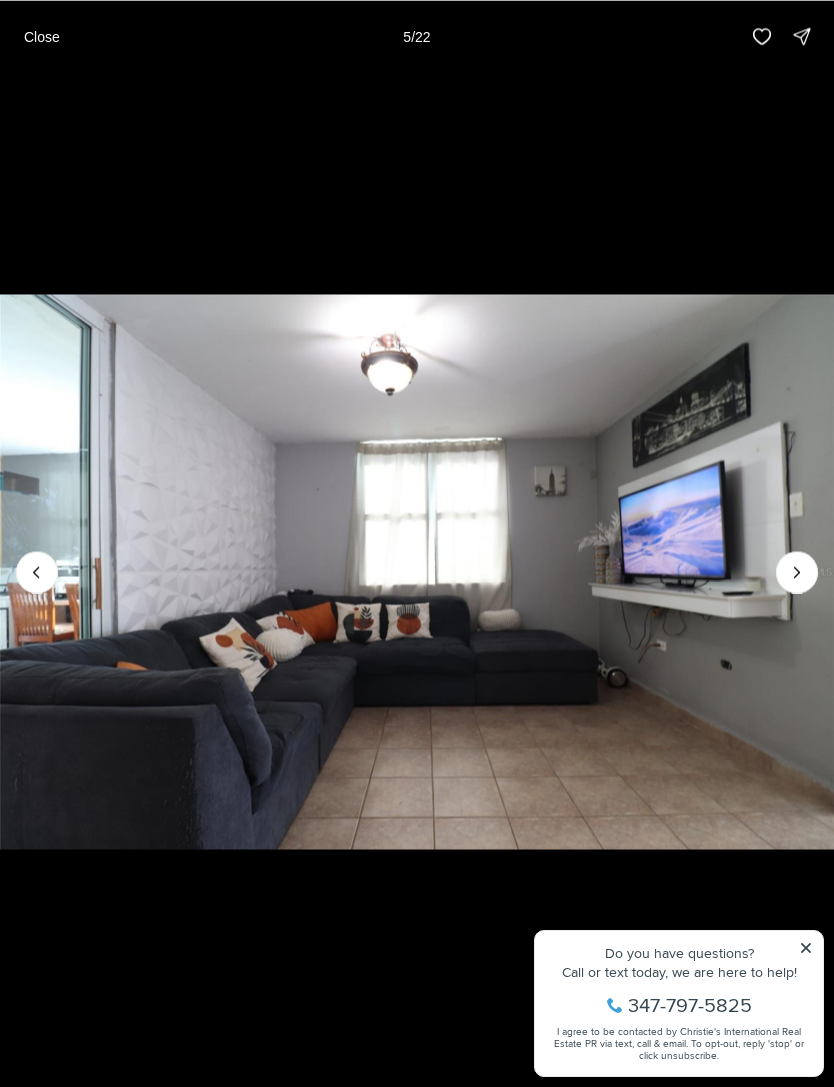 click at bounding box center [797, 572] 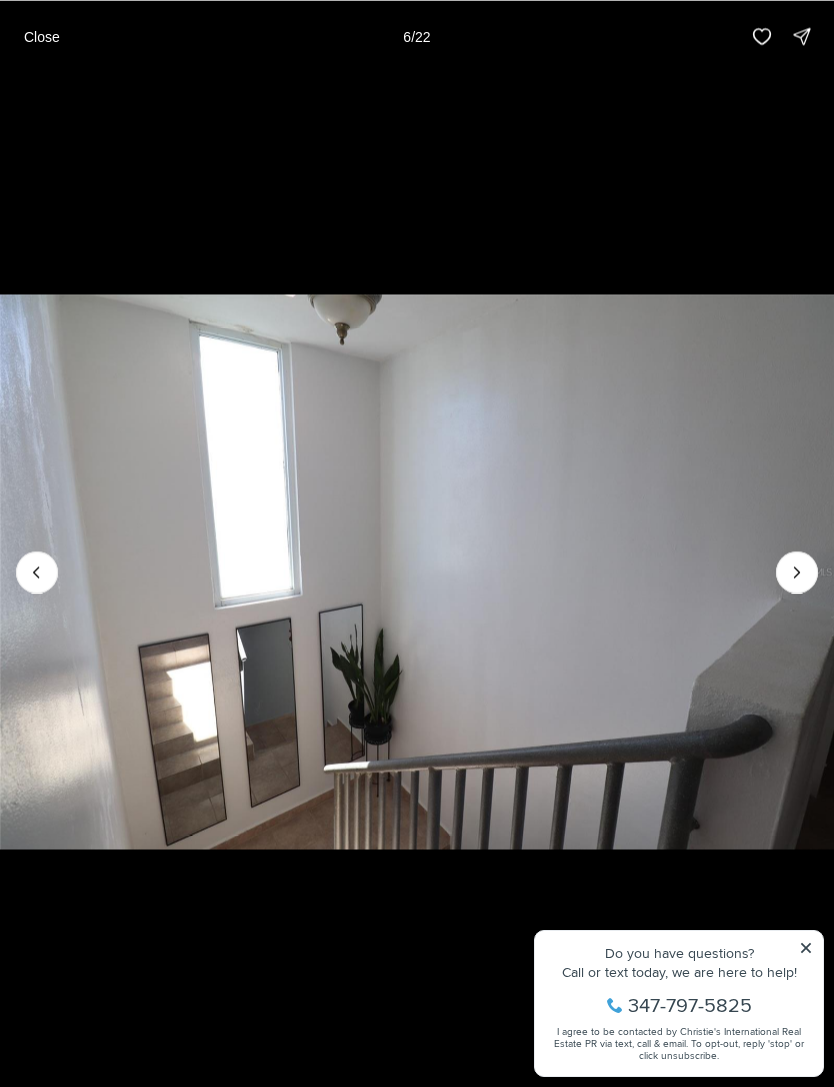 click at bounding box center [417, 571] 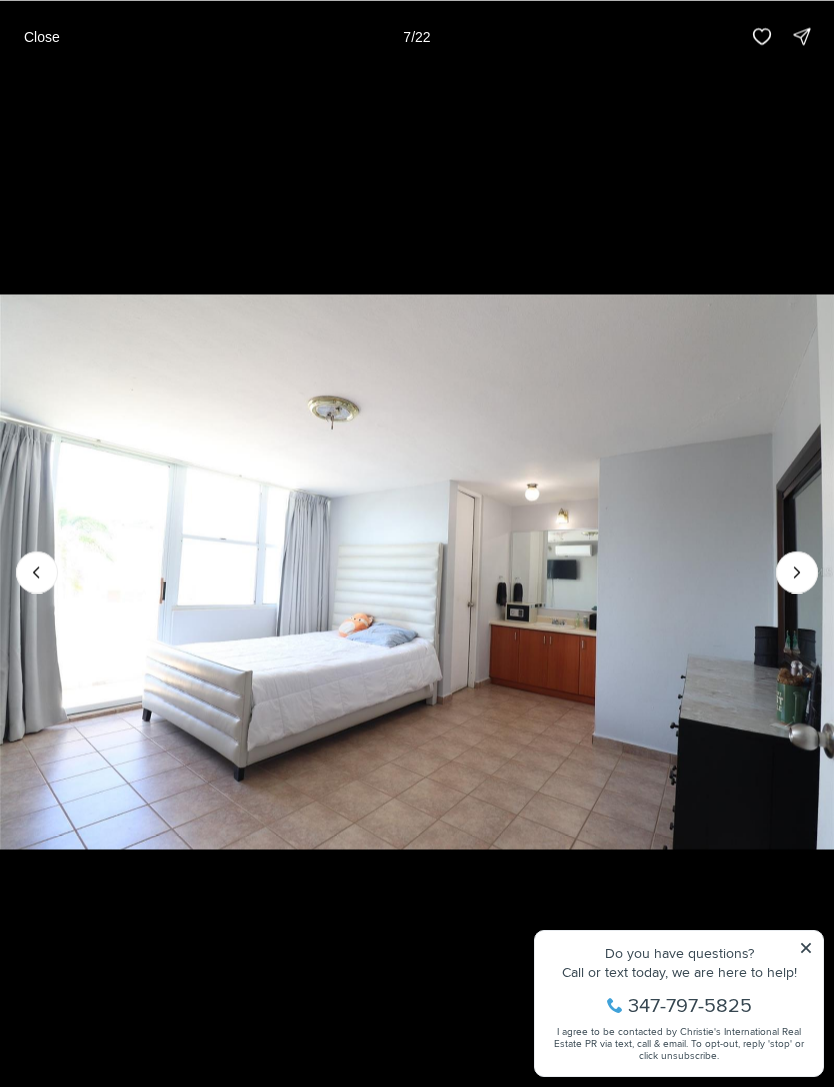 click at bounding box center (797, 572) 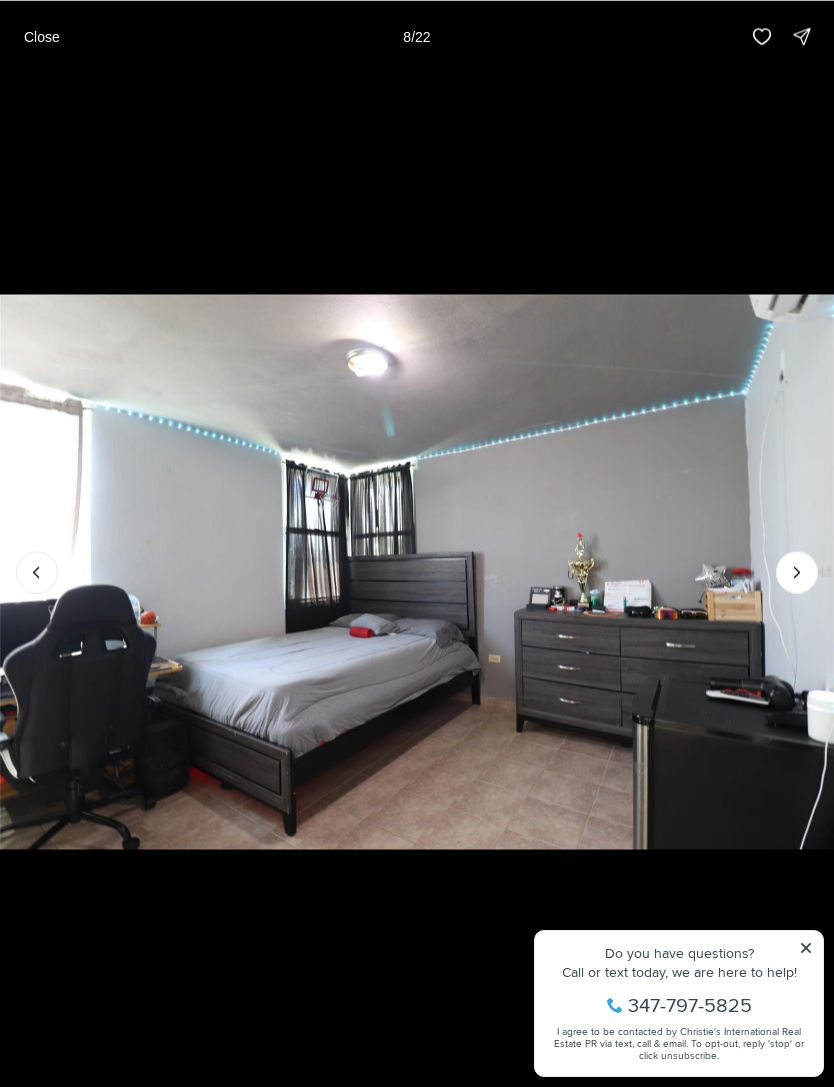 click at bounding box center [797, 572] 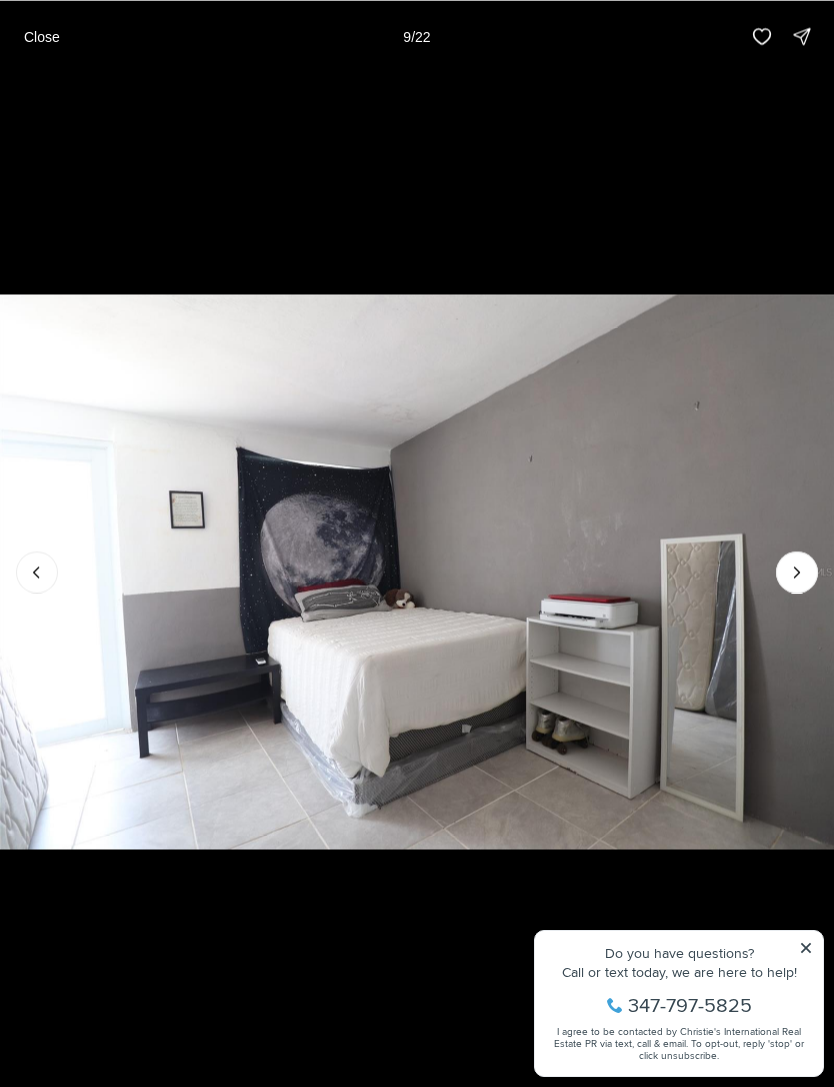 click at bounding box center [797, 572] 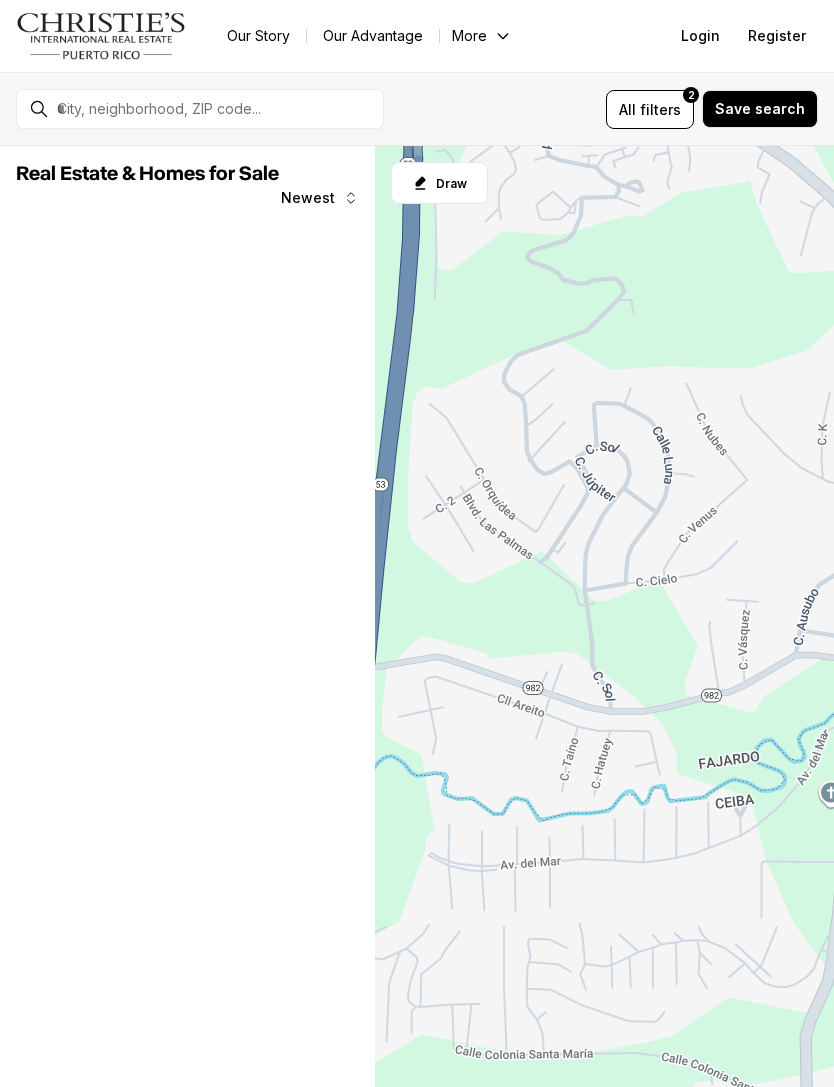 scroll, scrollTop: 0, scrollLeft: 0, axis: both 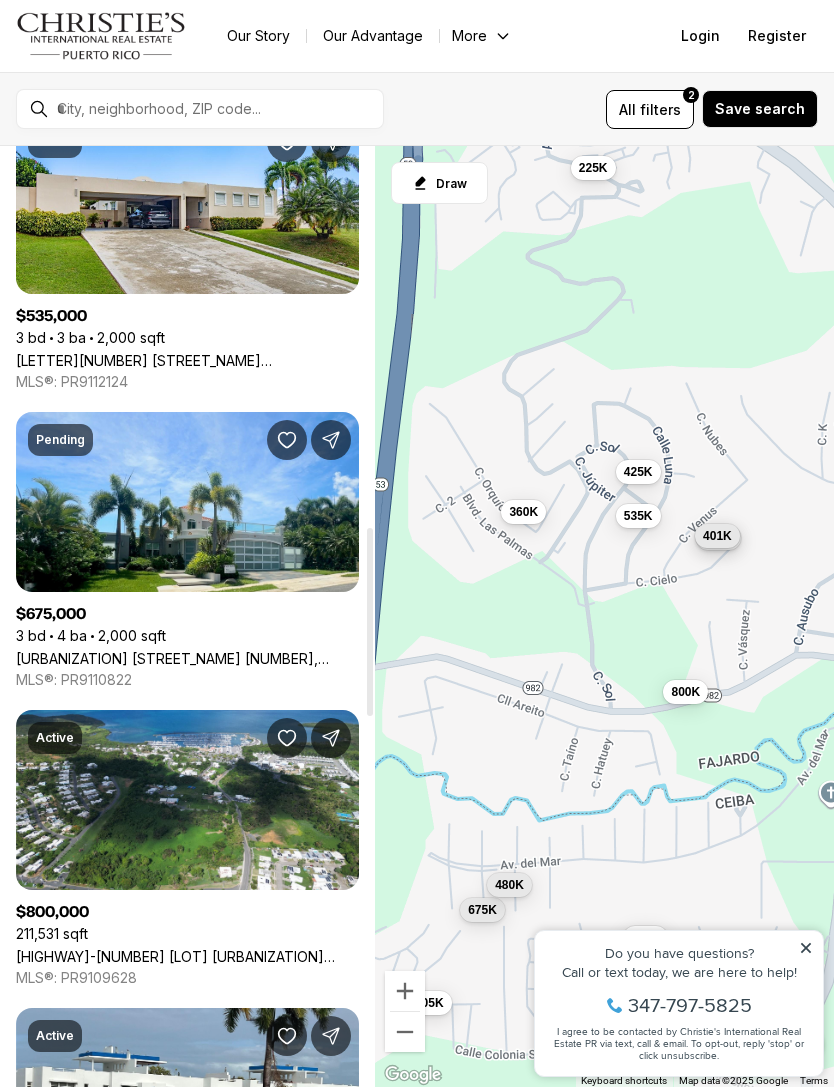 click on "The Village at the Hill MANGO BEACH #119, CEIBA PR, 00735" at bounding box center (187, 658) 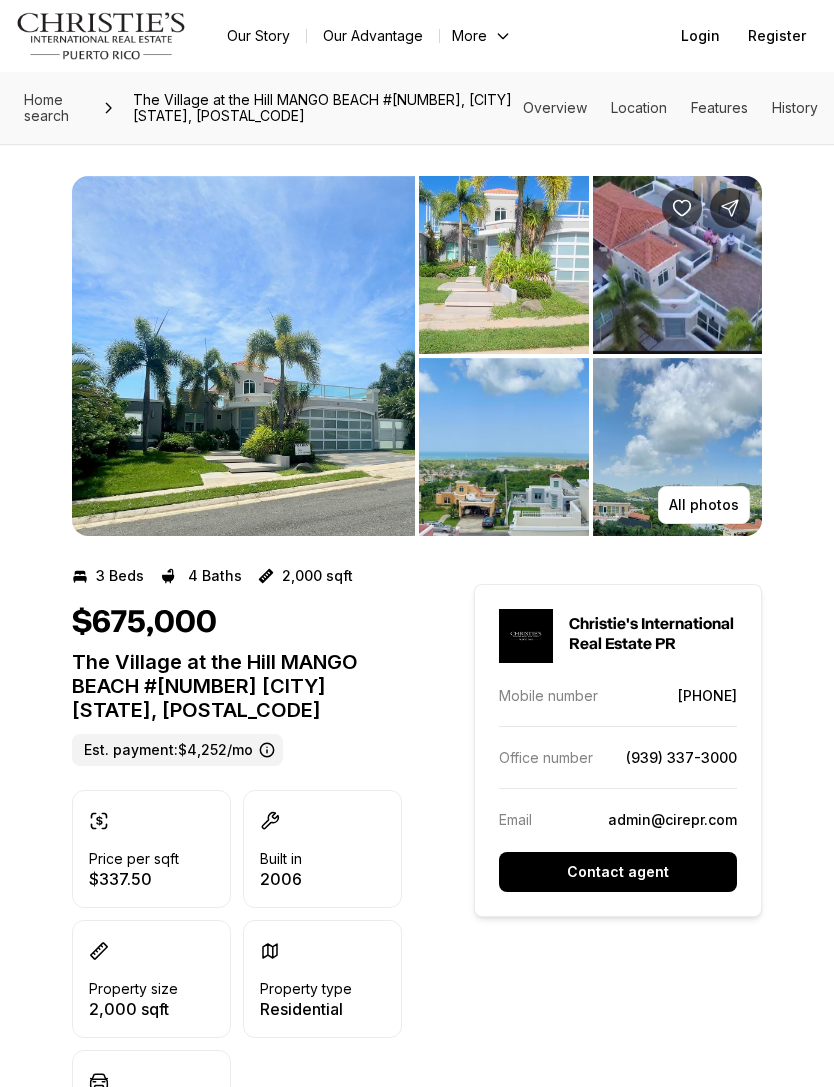 scroll, scrollTop: 0, scrollLeft: 0, axis: both 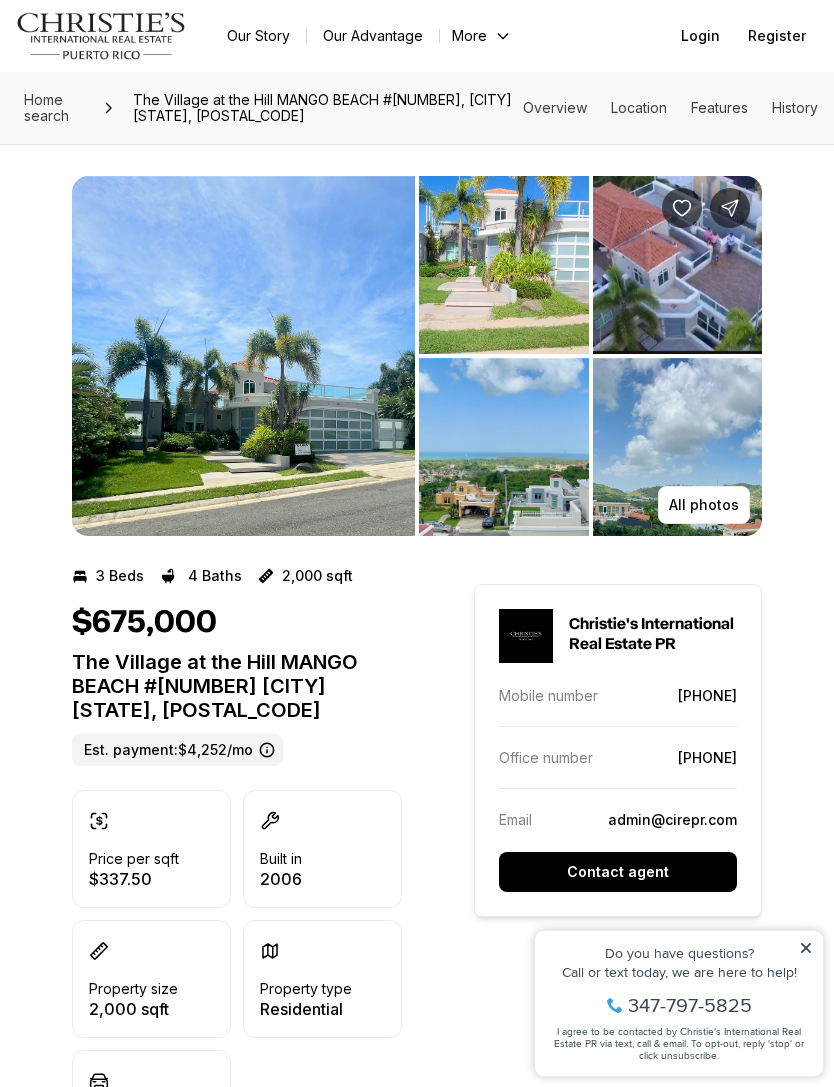 click at bounding box center (243, 356) 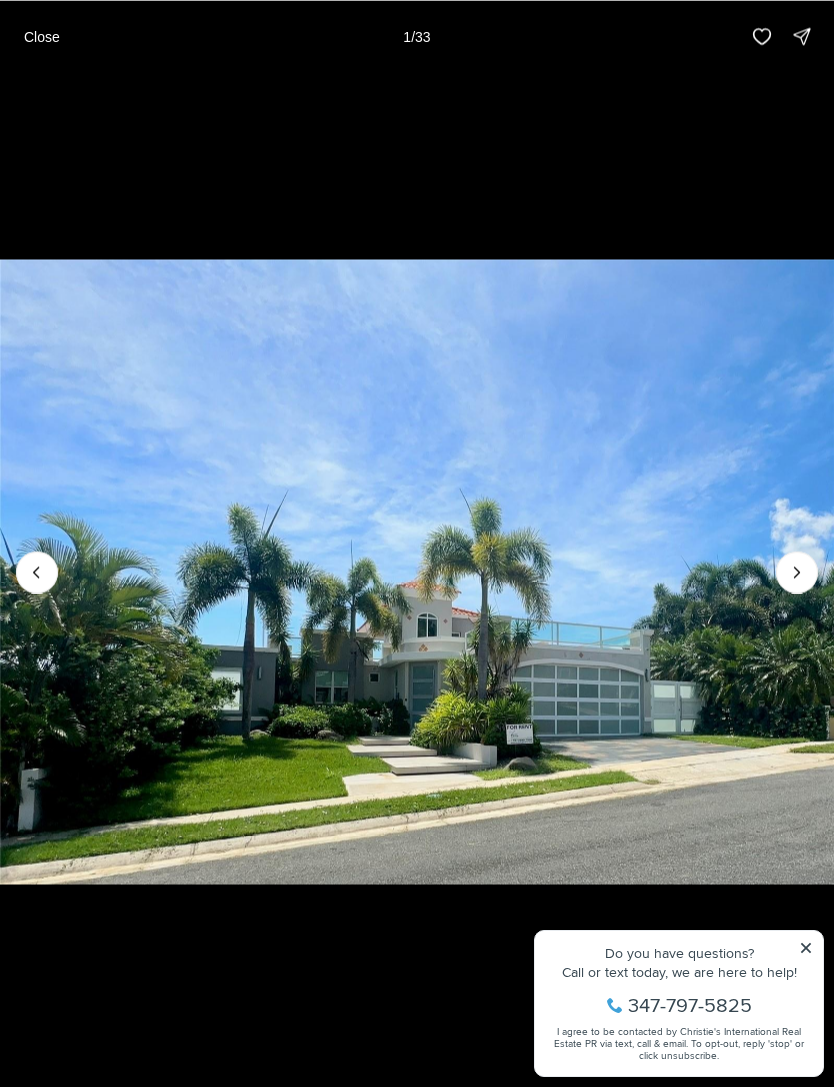 click at bounding box center (797, 572) 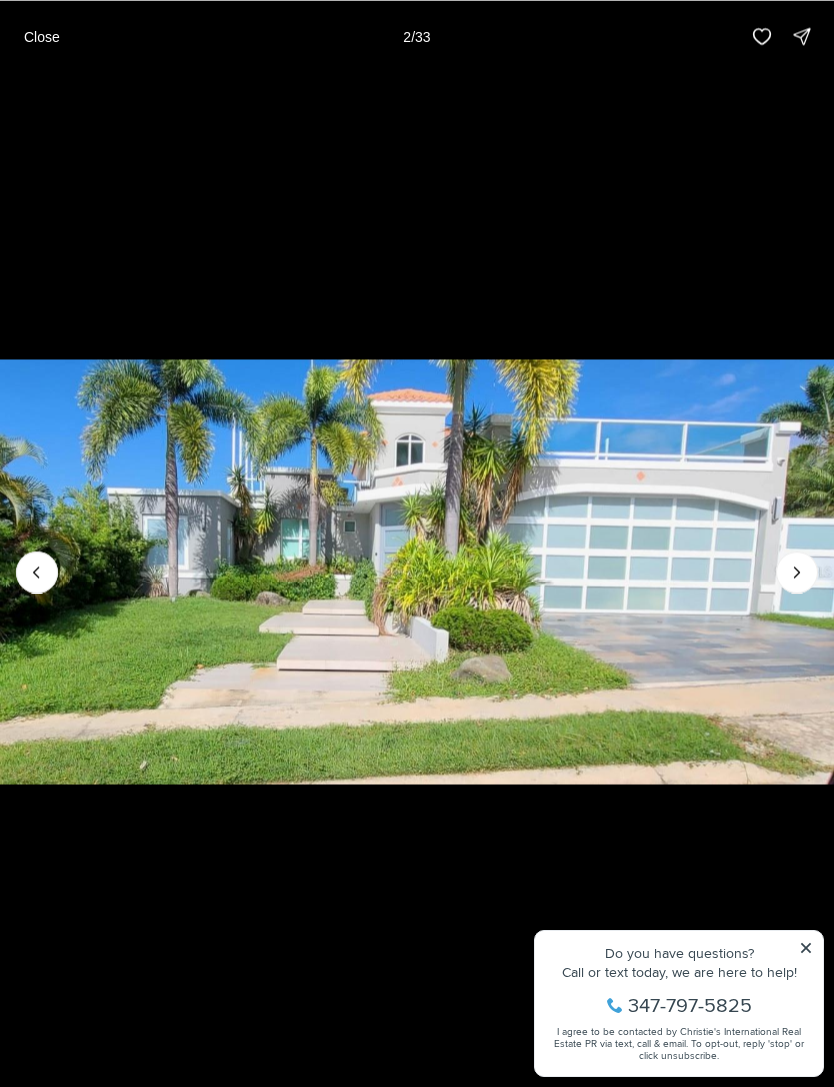 click at bounding box center [797, 572] 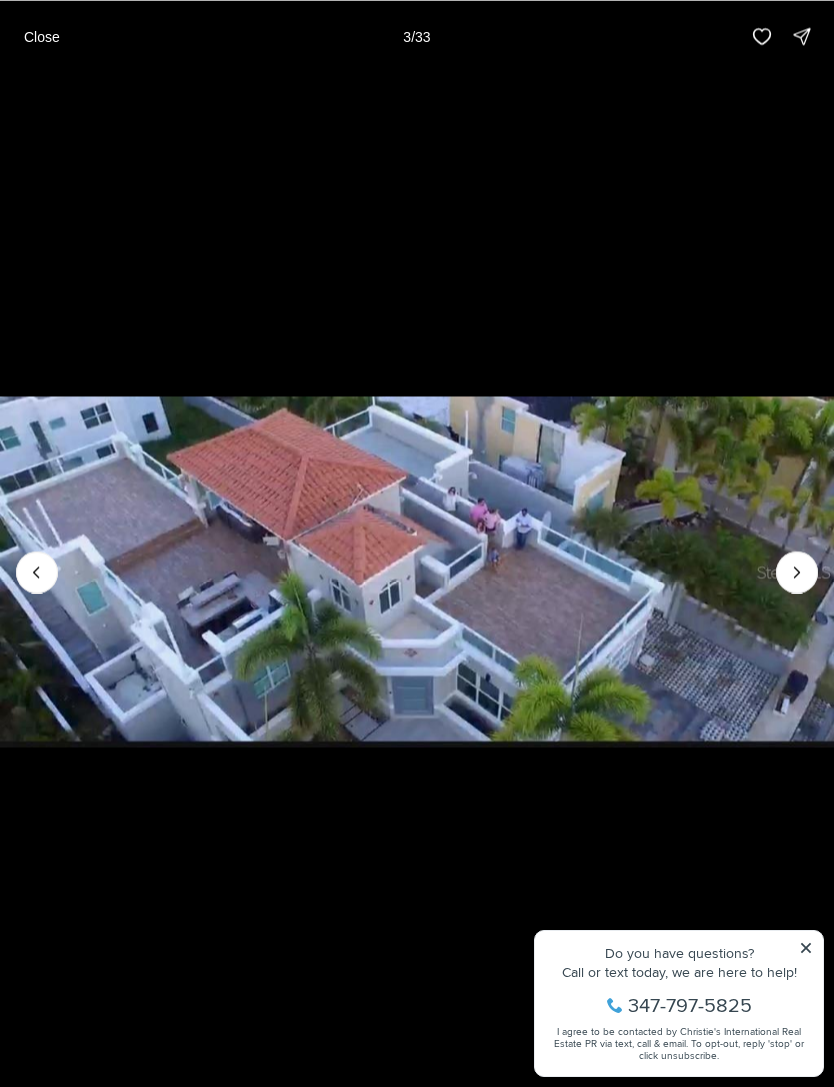 click at bounding box center [797, 572] 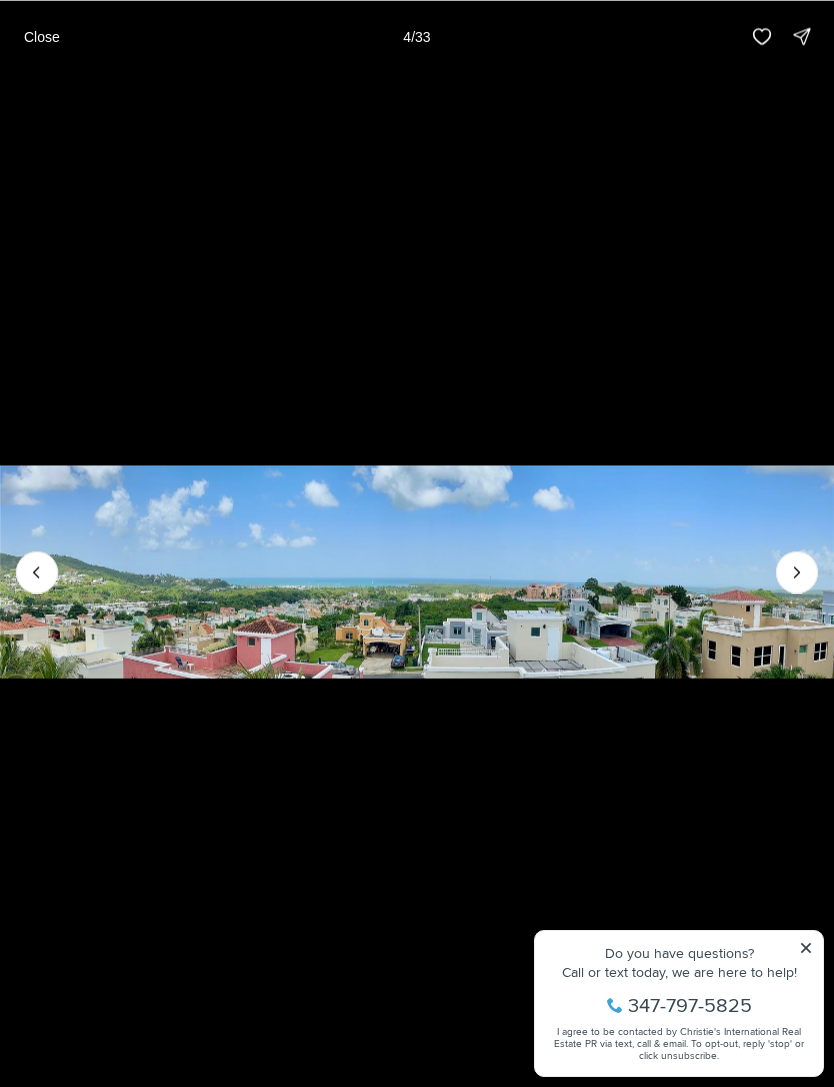 click at bounding box center [797, 572] 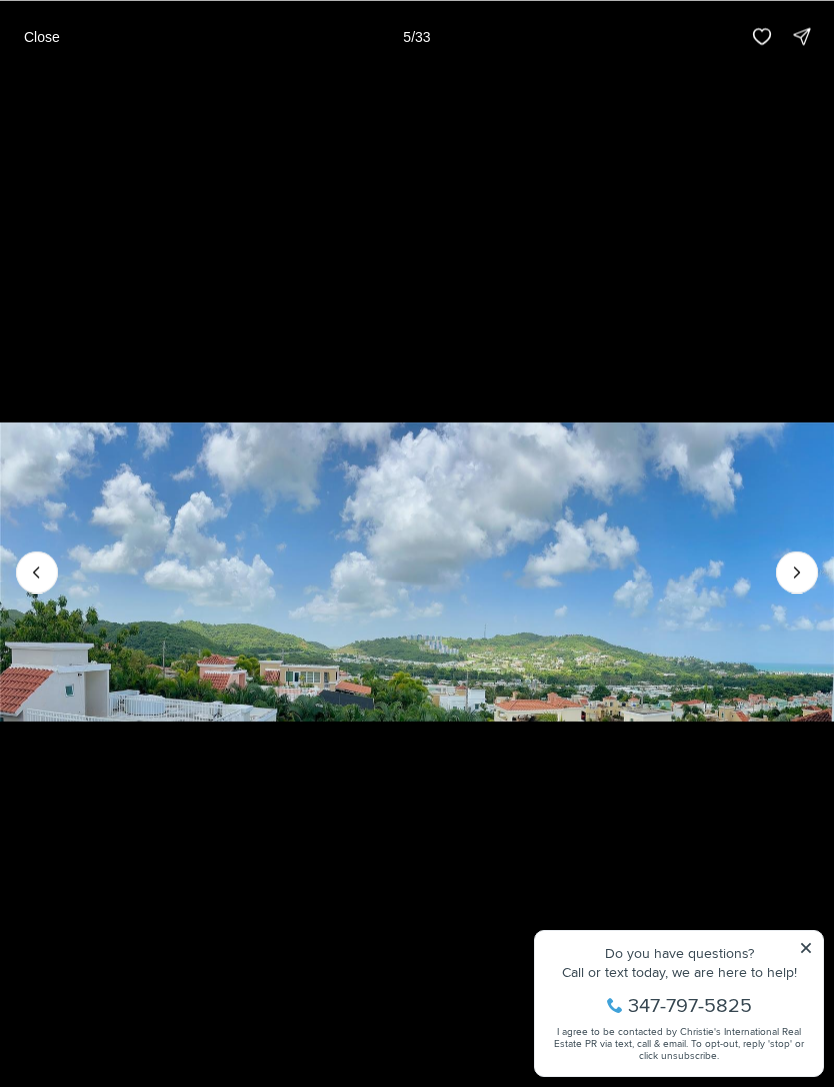 click at bounding box center (797, 572) 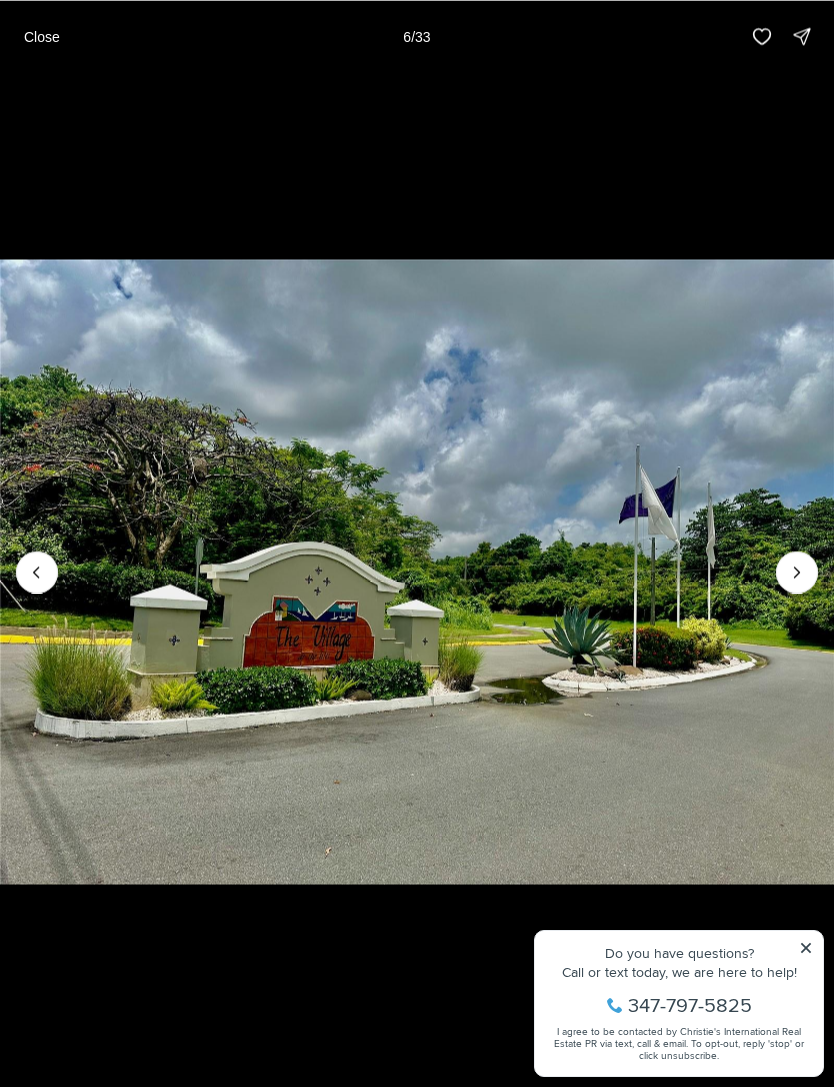 click at bounding box center [797, 572] 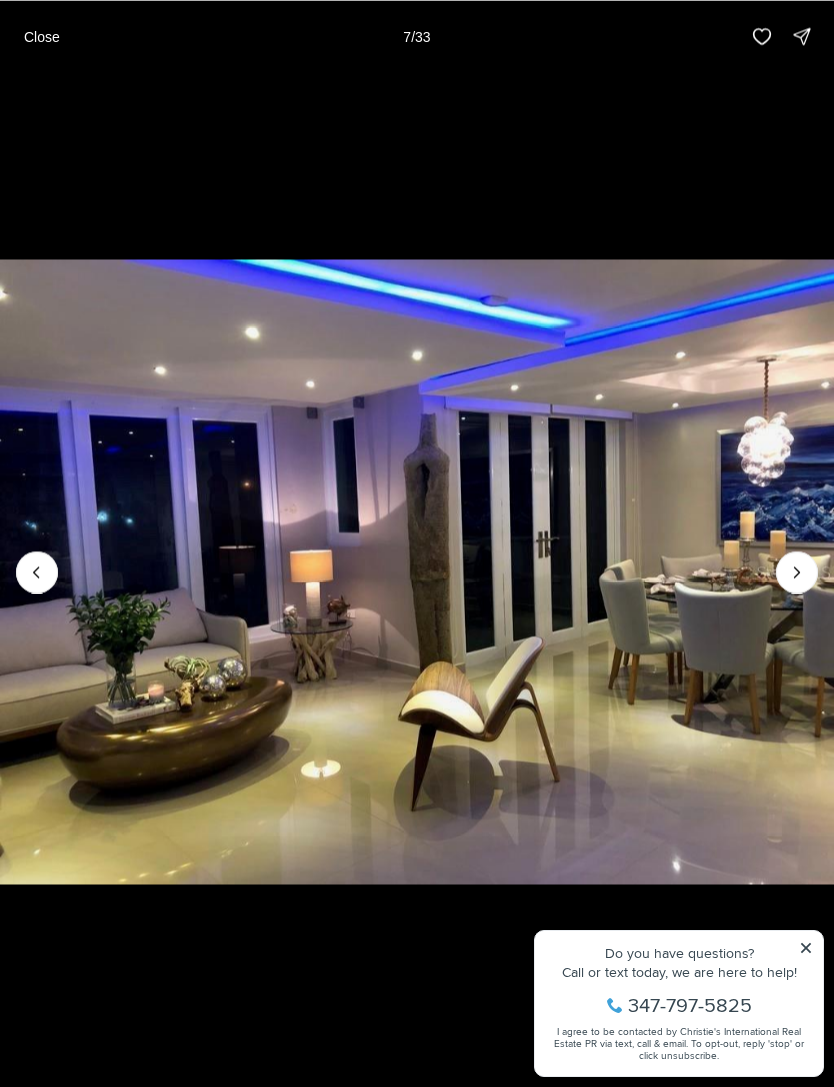 click at bounding box center [797, 572] 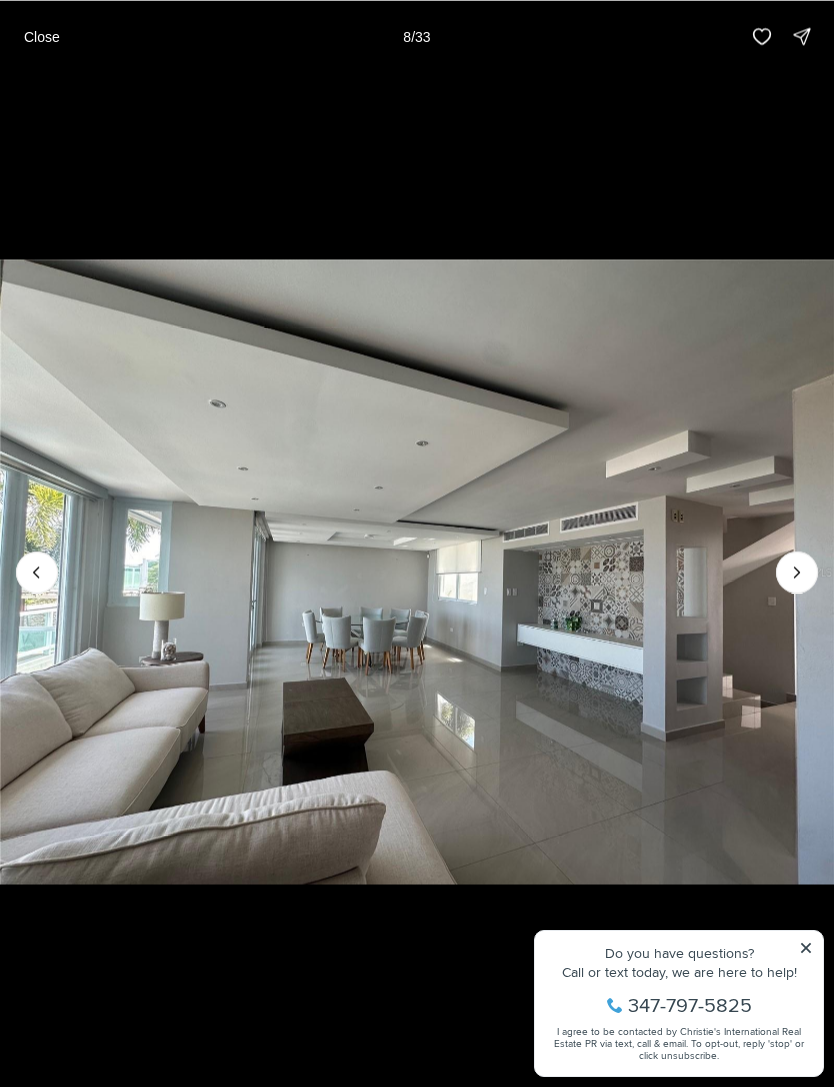click at bounding box center [797, 572] 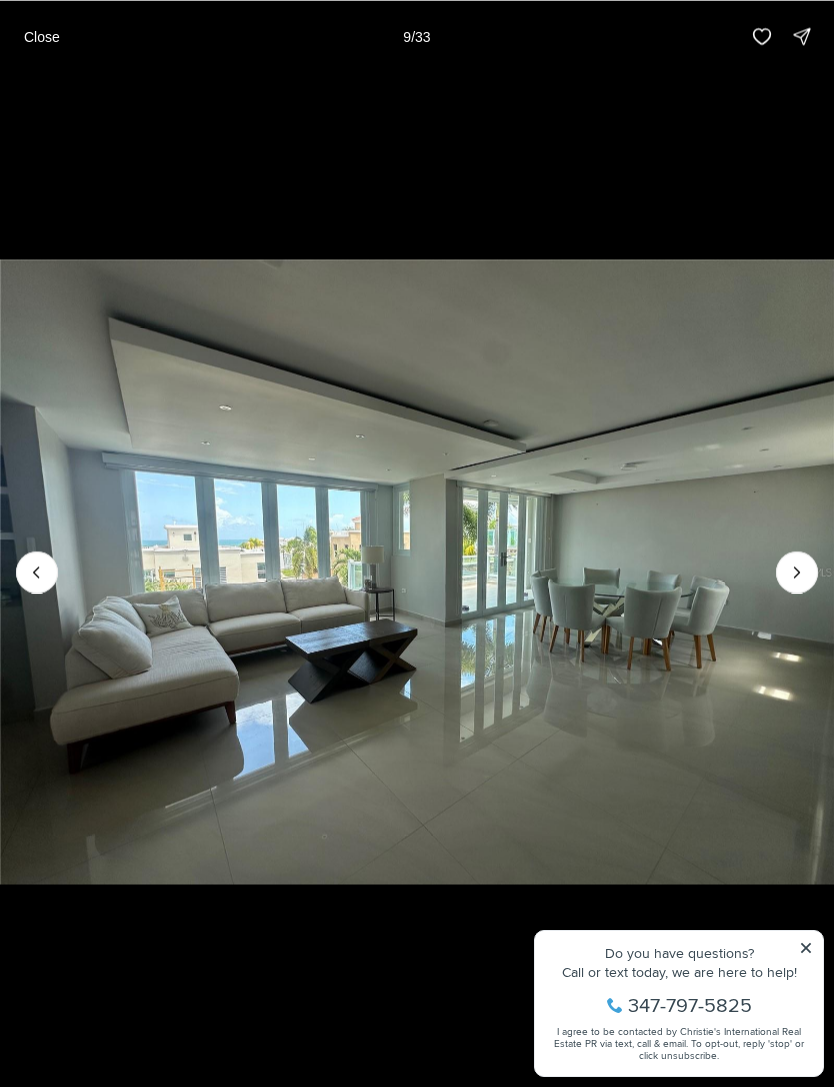 click at bounding box center (797, 572) 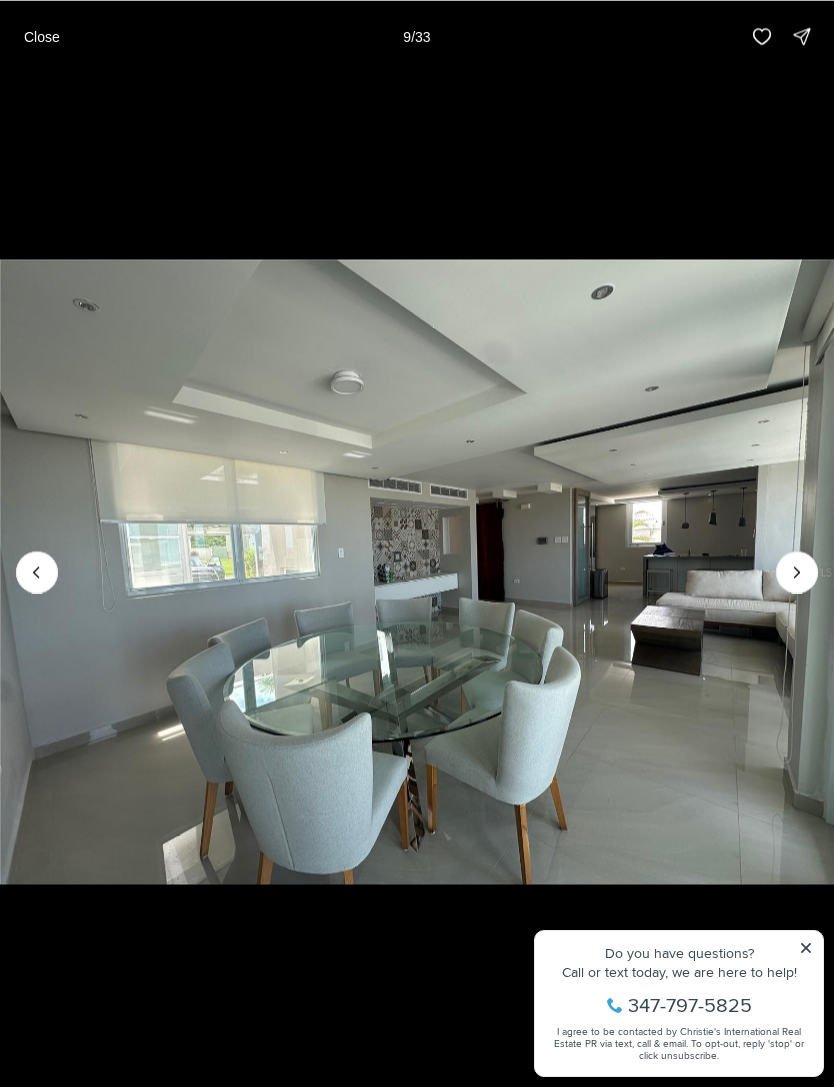 click at bounding box center [797, 572] 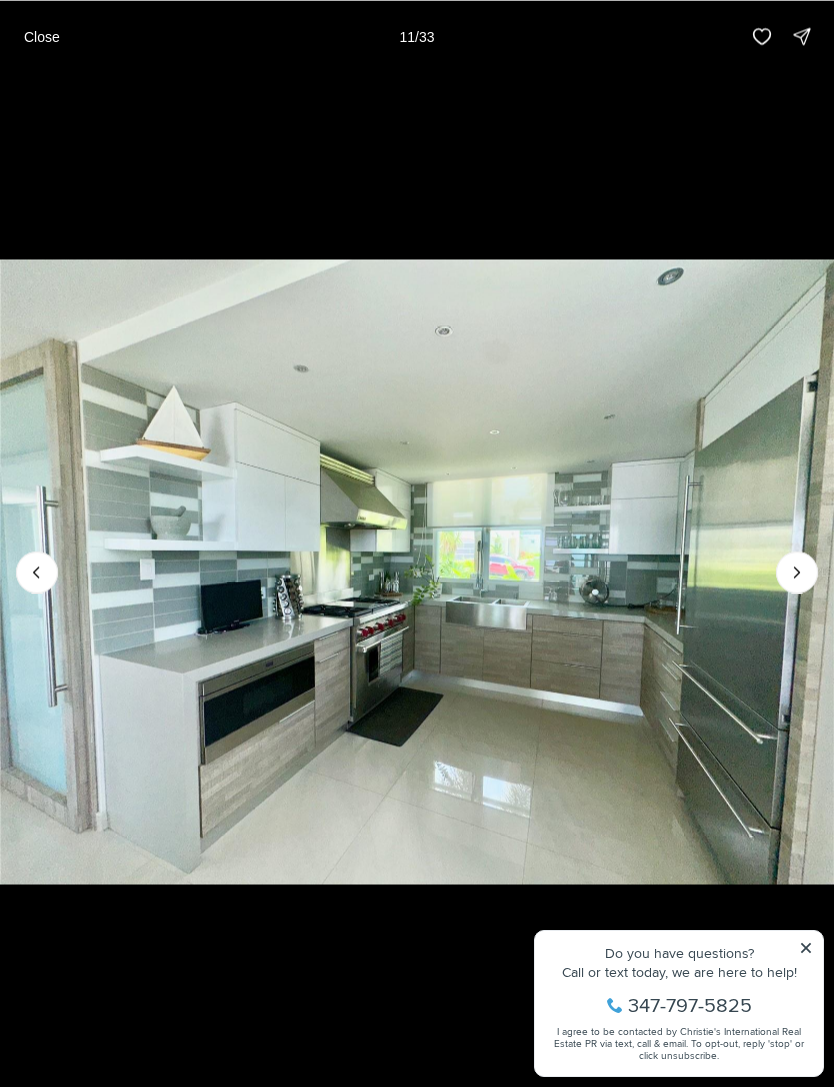 click at bounding box center (797, 572) 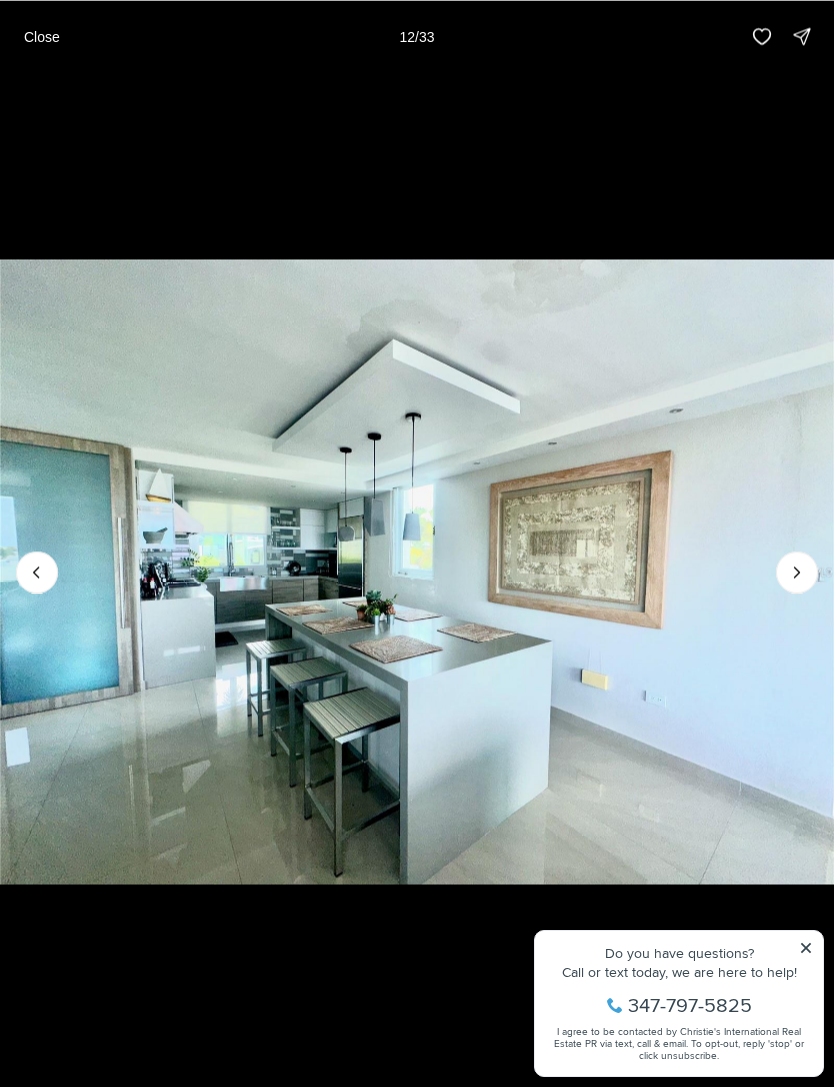 click at bounding box center [797, 572] 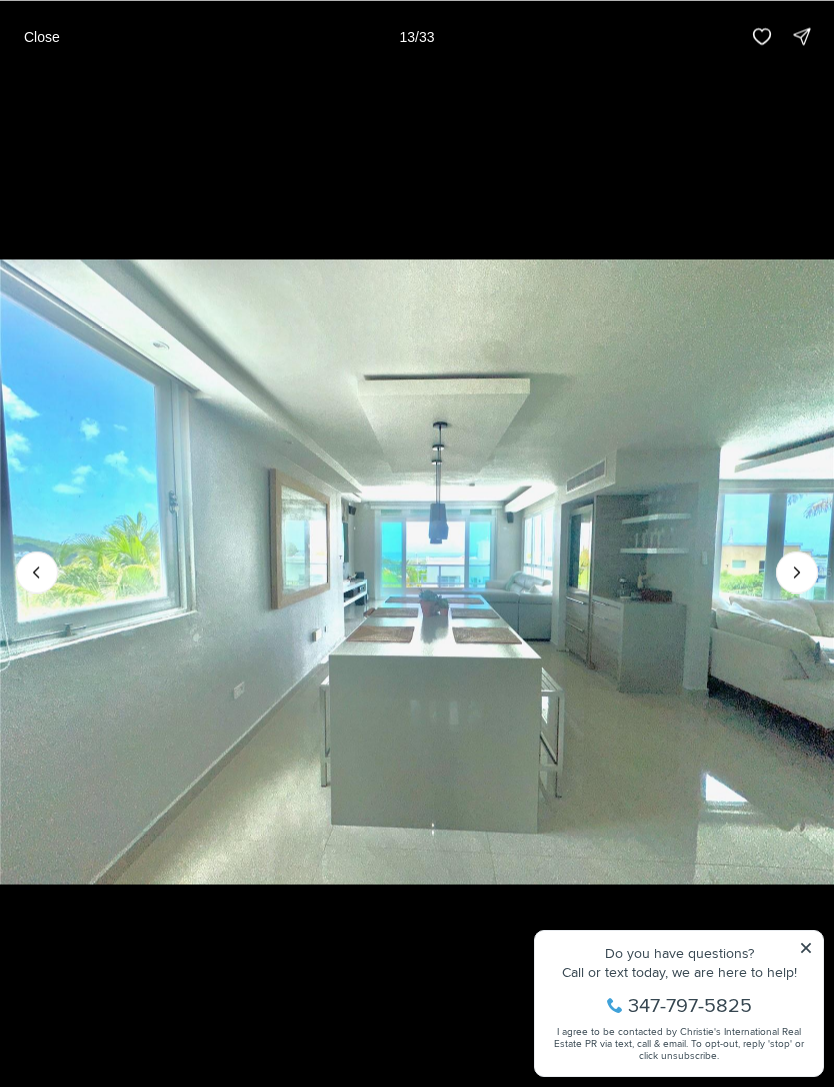 click at bounding box center [797, 572] 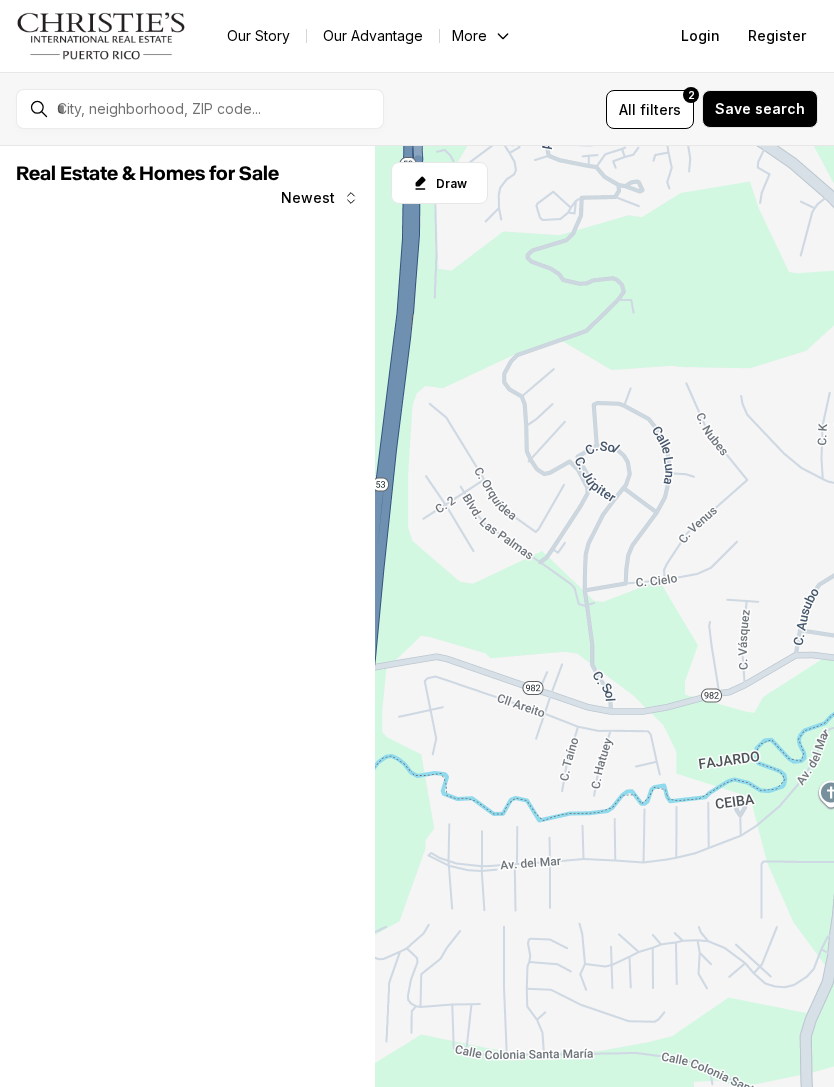 scroll, scrollTop: 0, scrollLeft: 0, axis: both 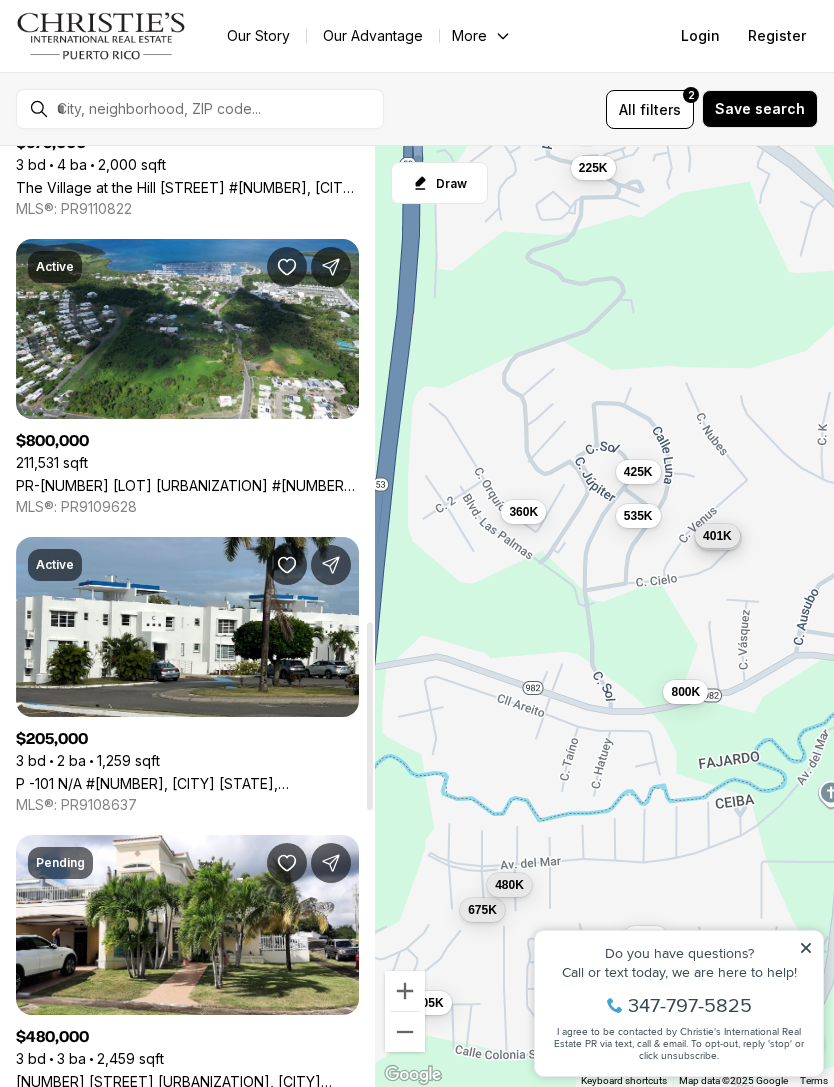 click on "P -[NUMBER] [STREET], [CITY] [STATE], [POSTAL_CODE]" at bounding box center (187, 783) 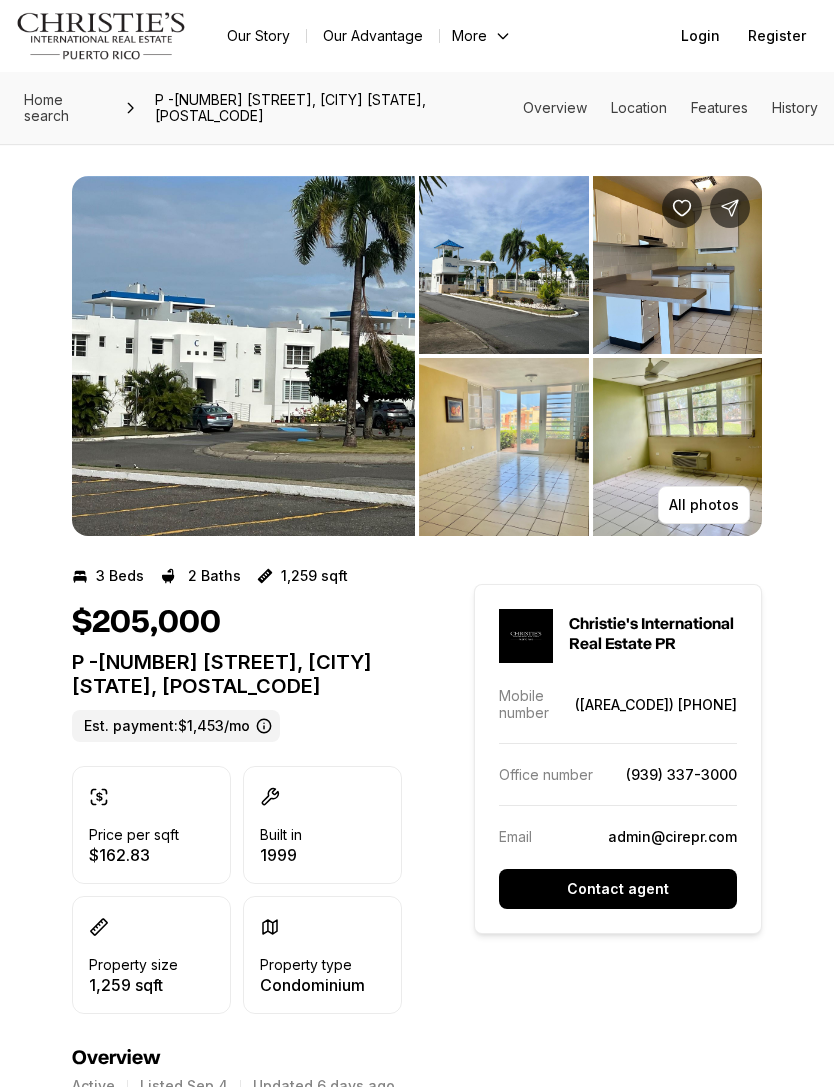 scroll, scrollTop: 0, scrollLeft: 0, axis: both 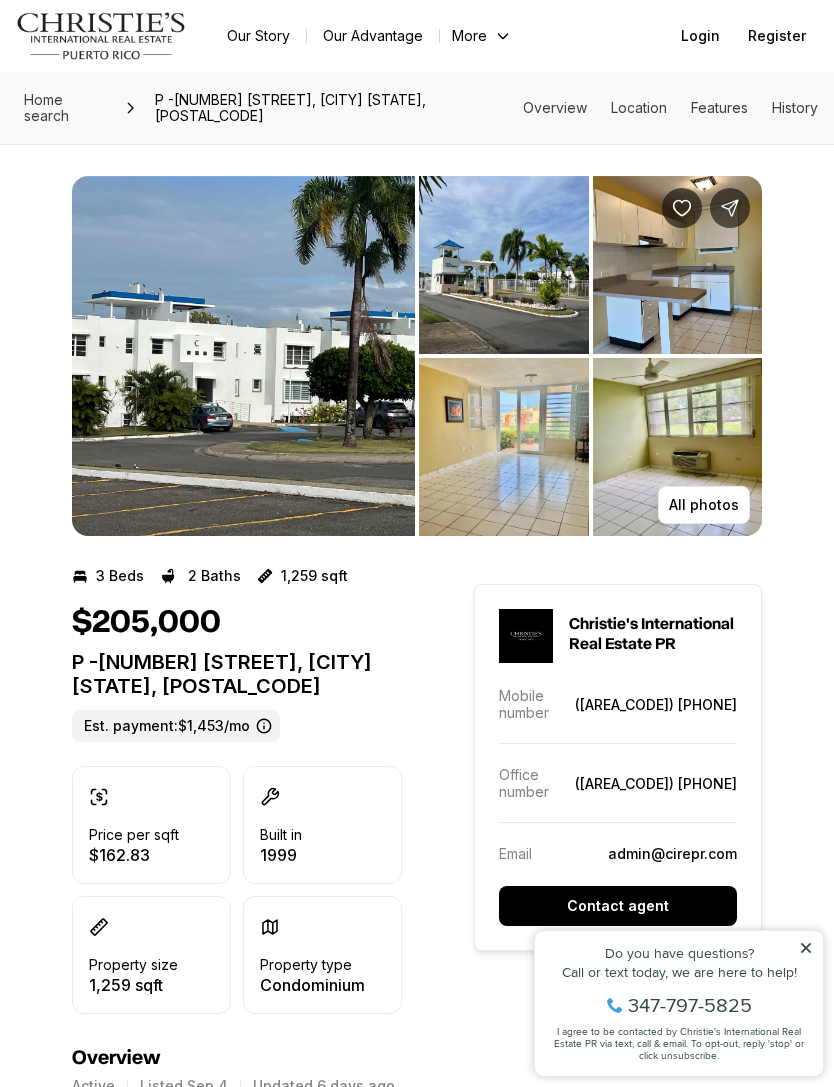 click at bounding box center (243, 356) 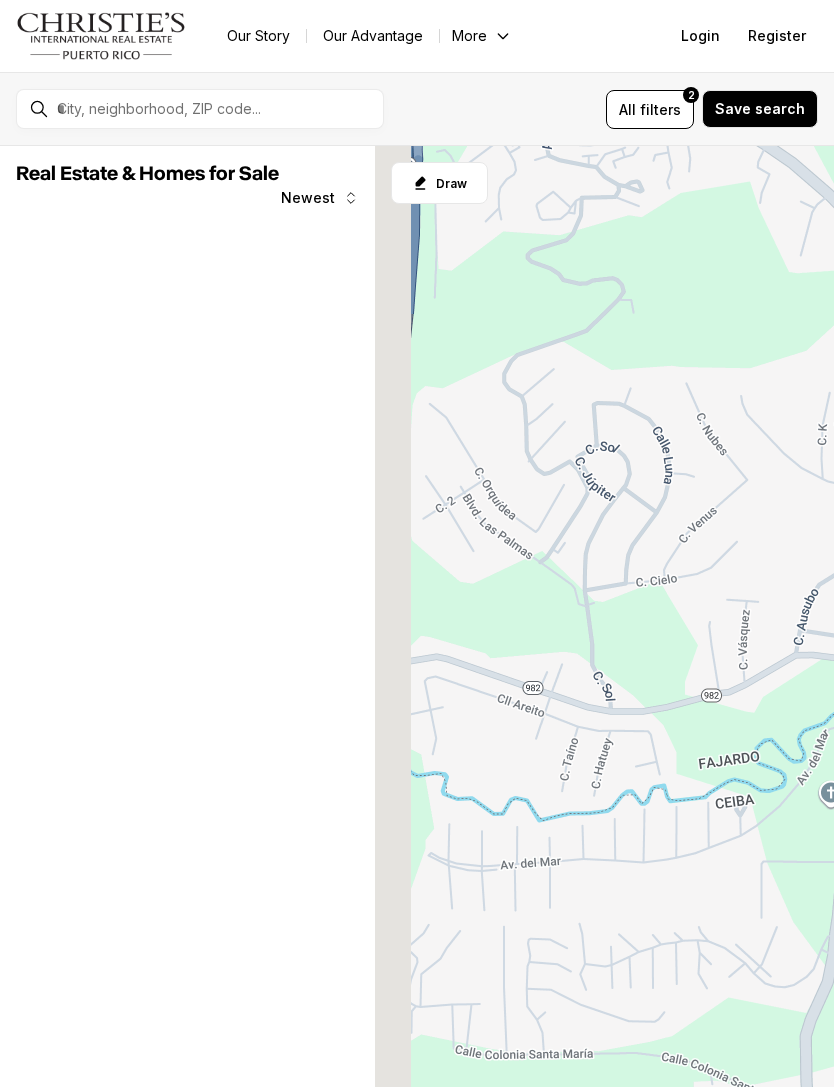 scroll, scrollTop: 0, scrollLeft: 0, axis: both 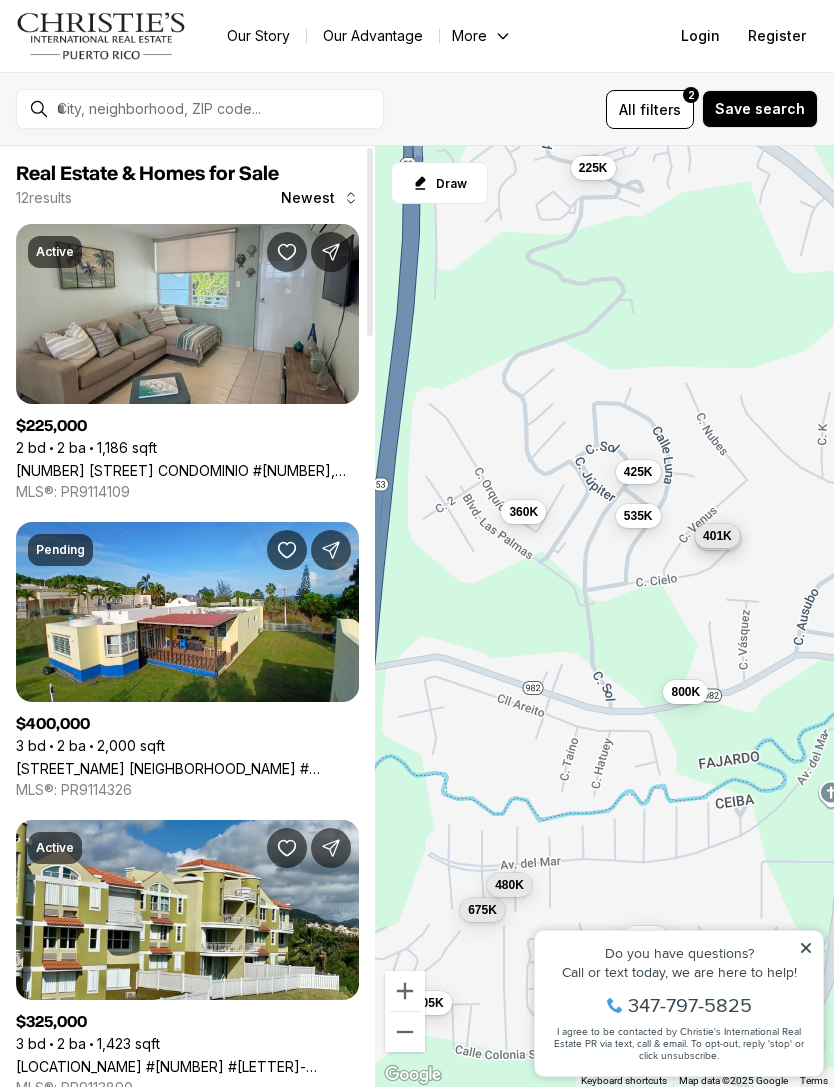 click at bounding box center (503, 36) 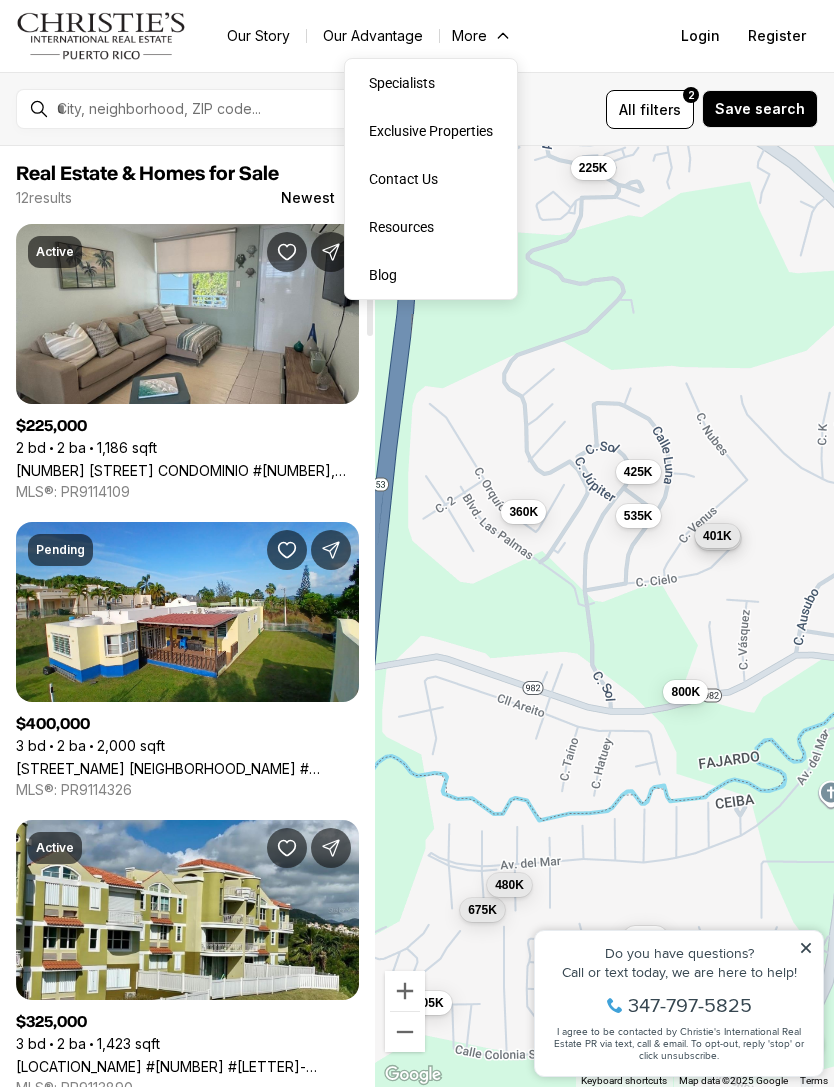 click on "[NUMBER] [STREET] CONDOMINIO #[NUMBER], [CITY] [STATE], [POSTAL_CODE]" at bounding box center (187, 470) 